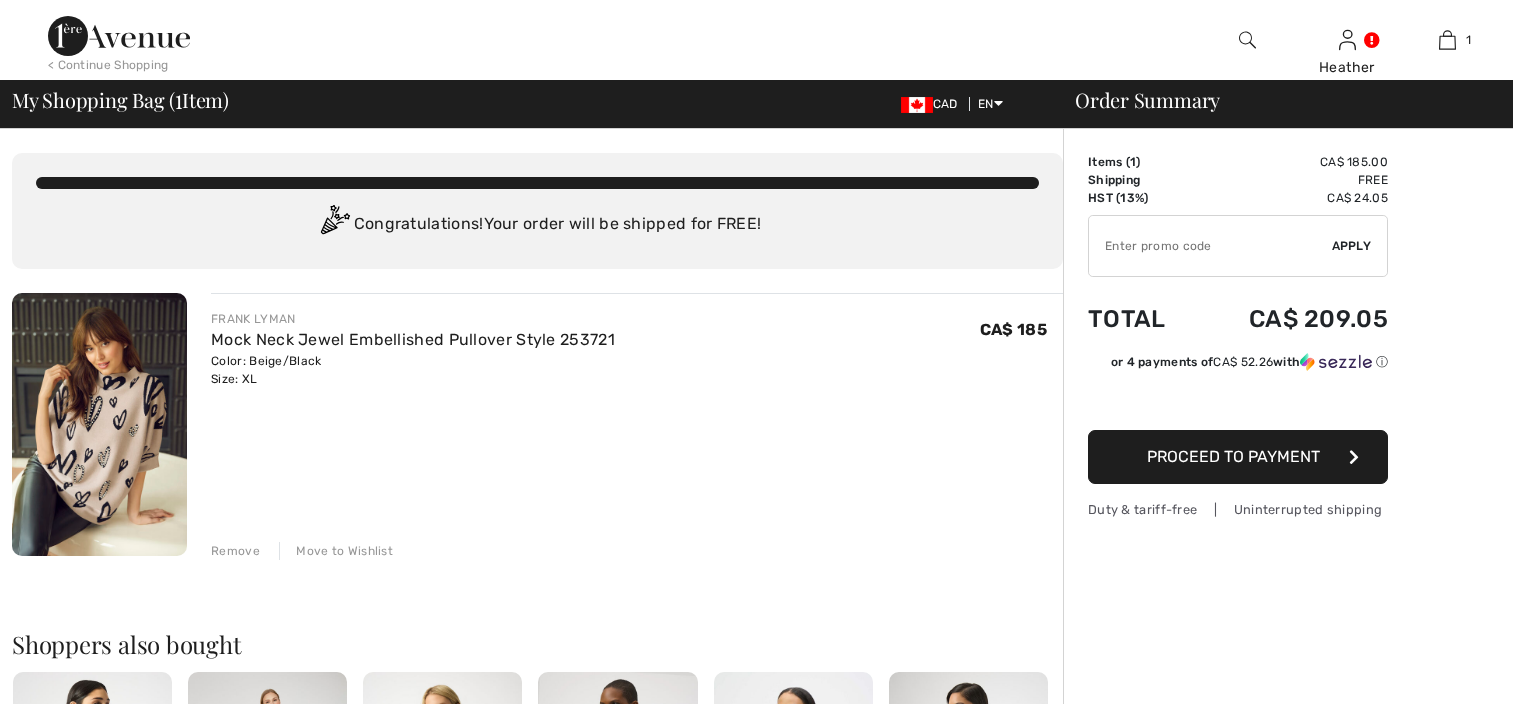 scroll, scrollTop: 0, scrollLeft: 0, axis: both 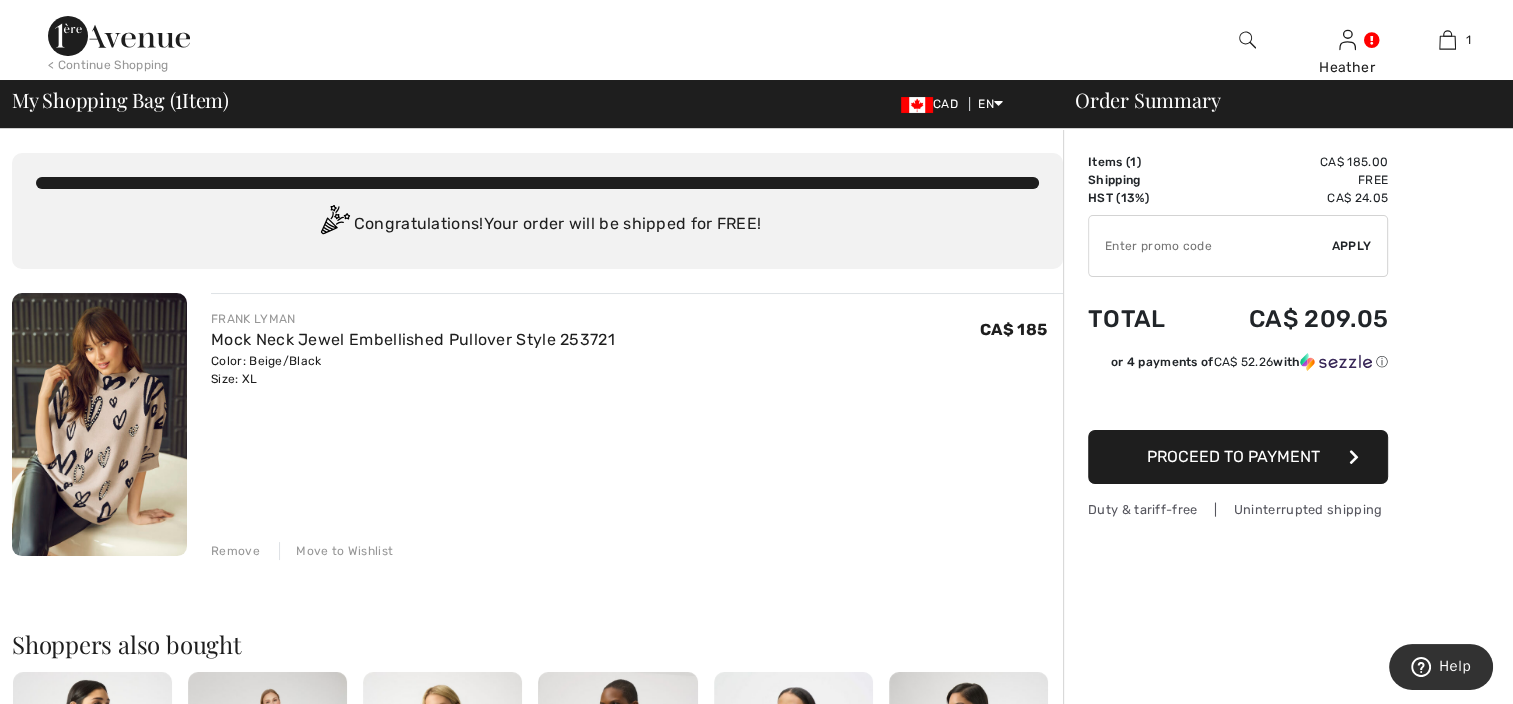 click on "Proceed to Payment" at bounding box center (1233, 456) 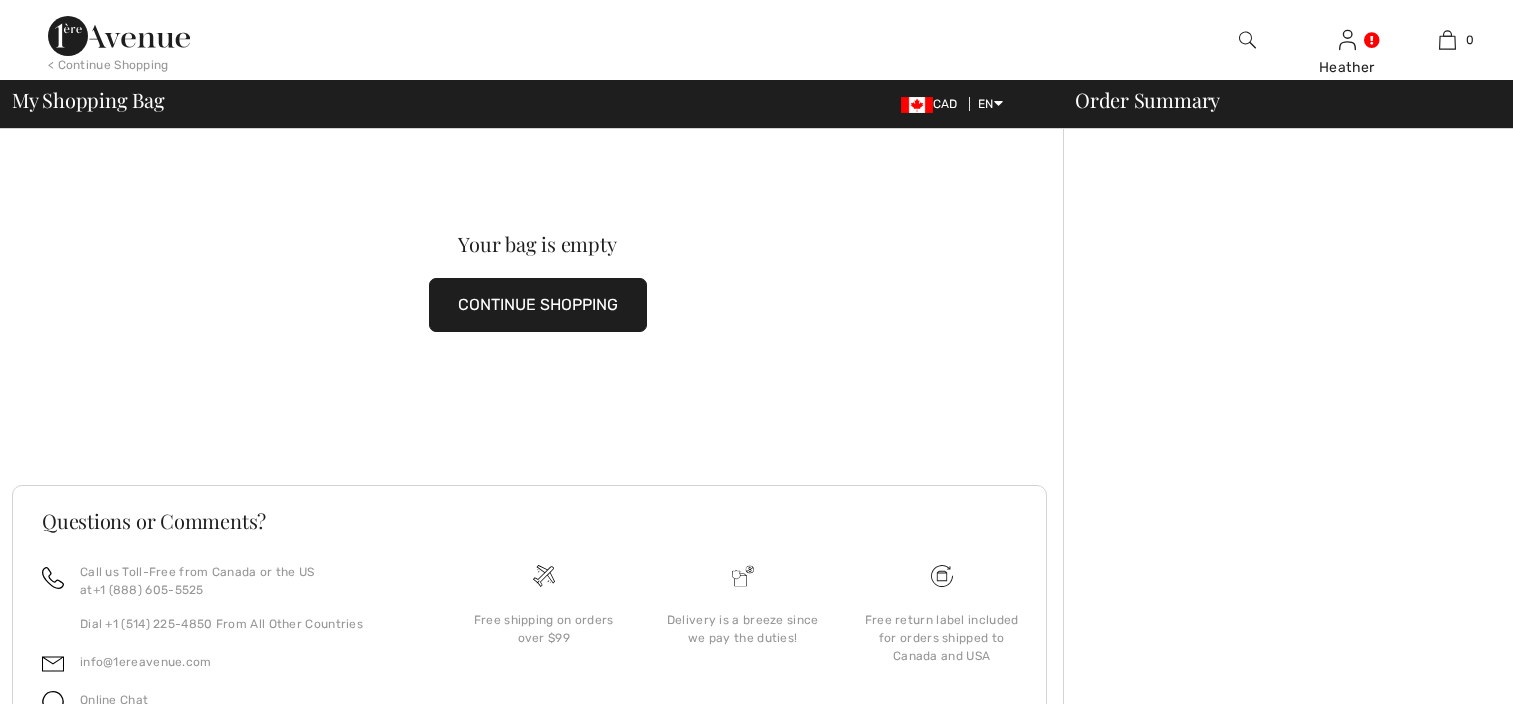 scroll, scrollTop: 0, scrollLeft: 0, axis: both 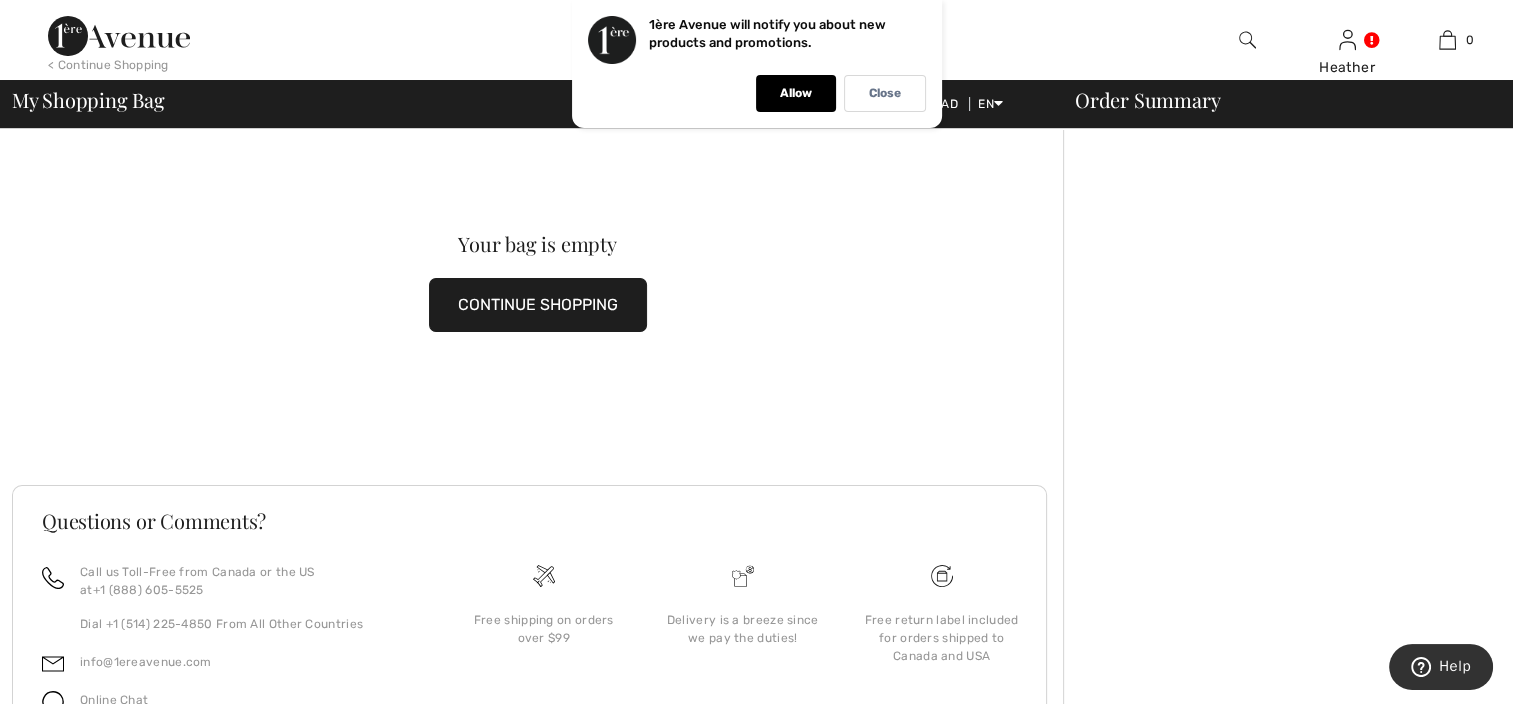 click on "CONTINUE SHOPPING" at bounding box center (538, 305) 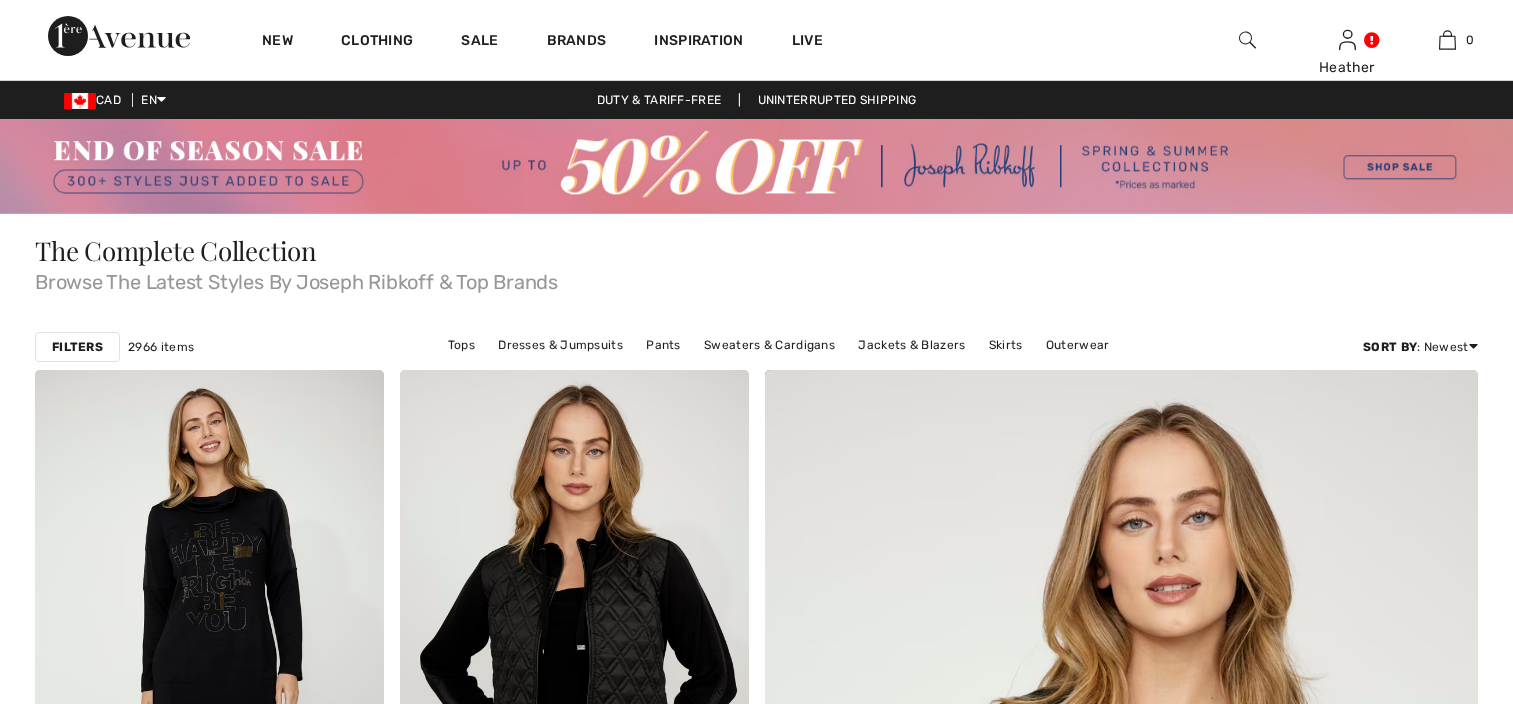 scroll, scrollTop: 0, scrollLeft: 0, axis: both 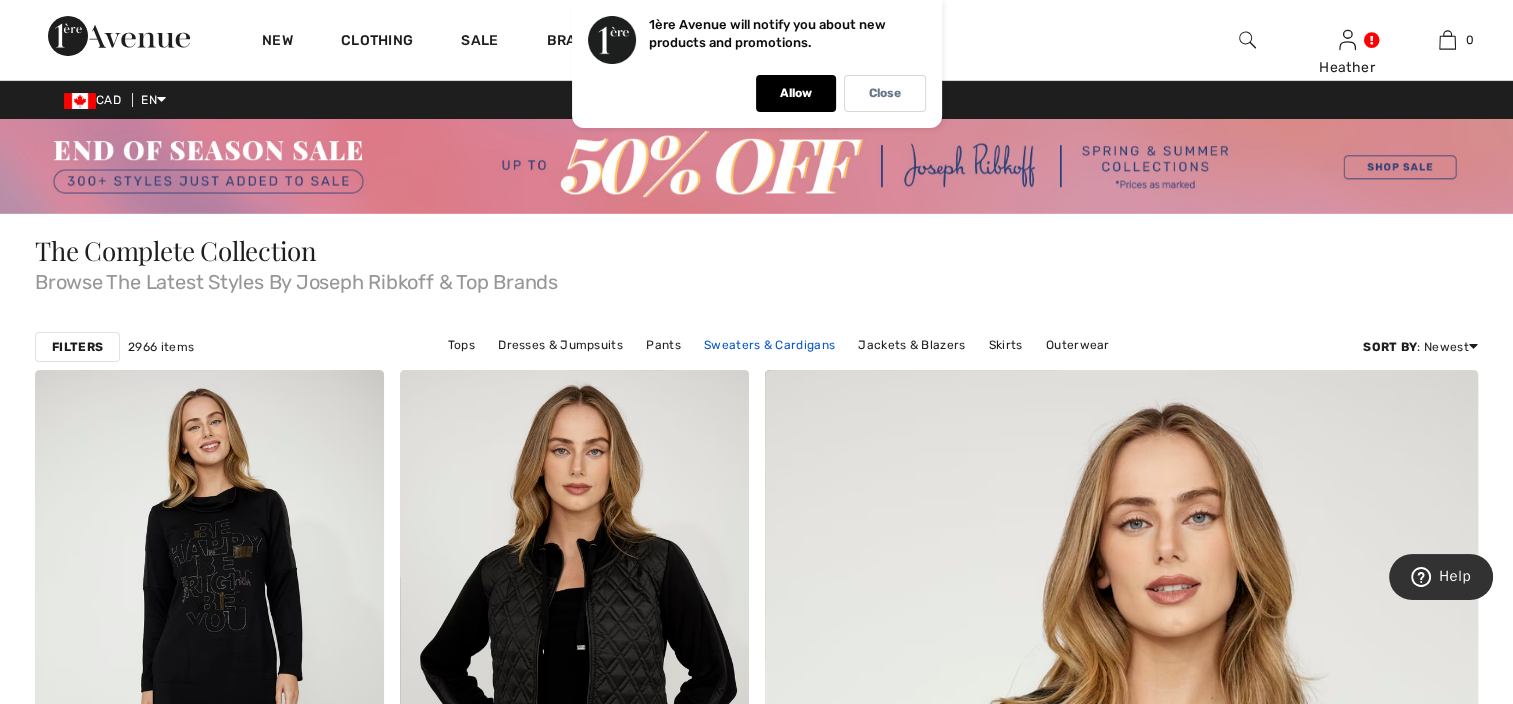 click on "Sweaters & Cardigans" at bounding box center [769, 345] 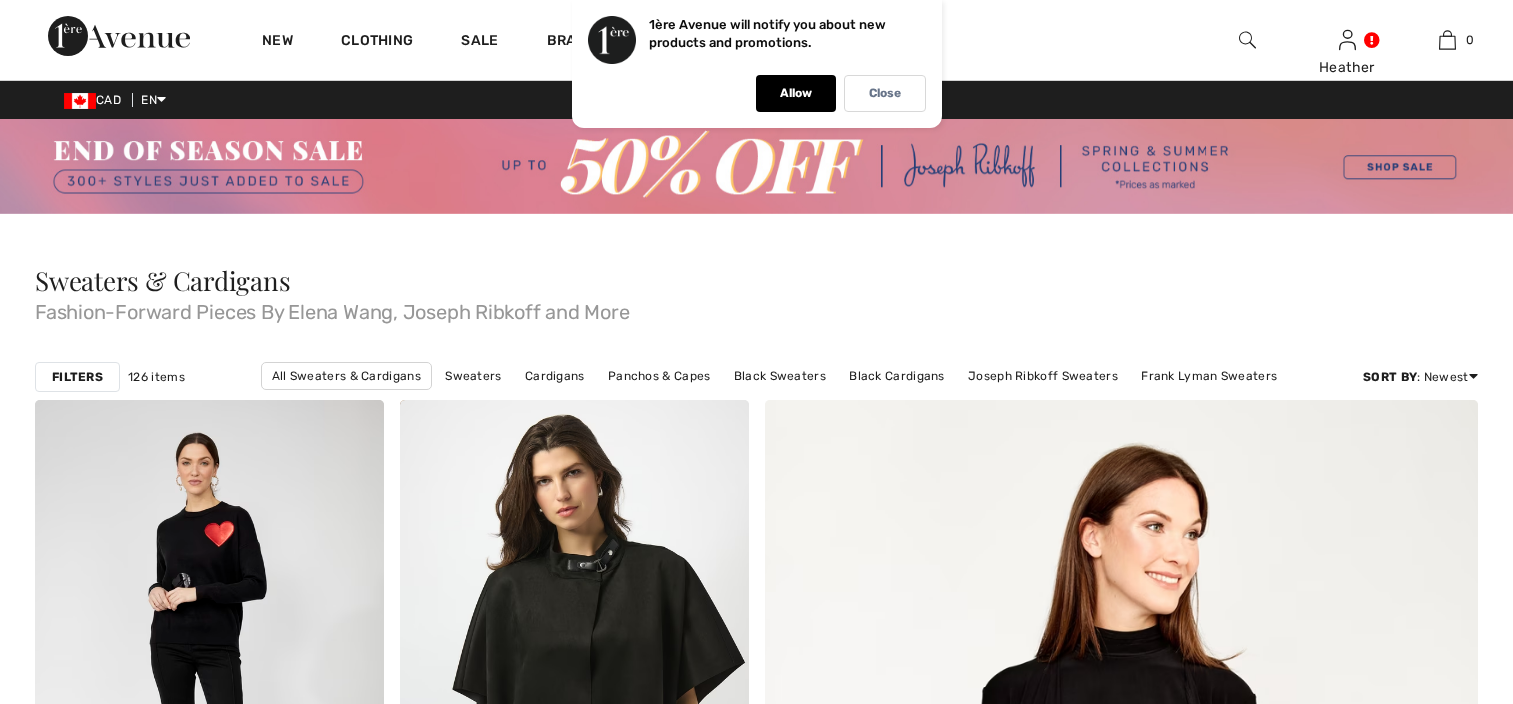 scroll, scrollTop: 0, scrollLeft: 0, axis: both 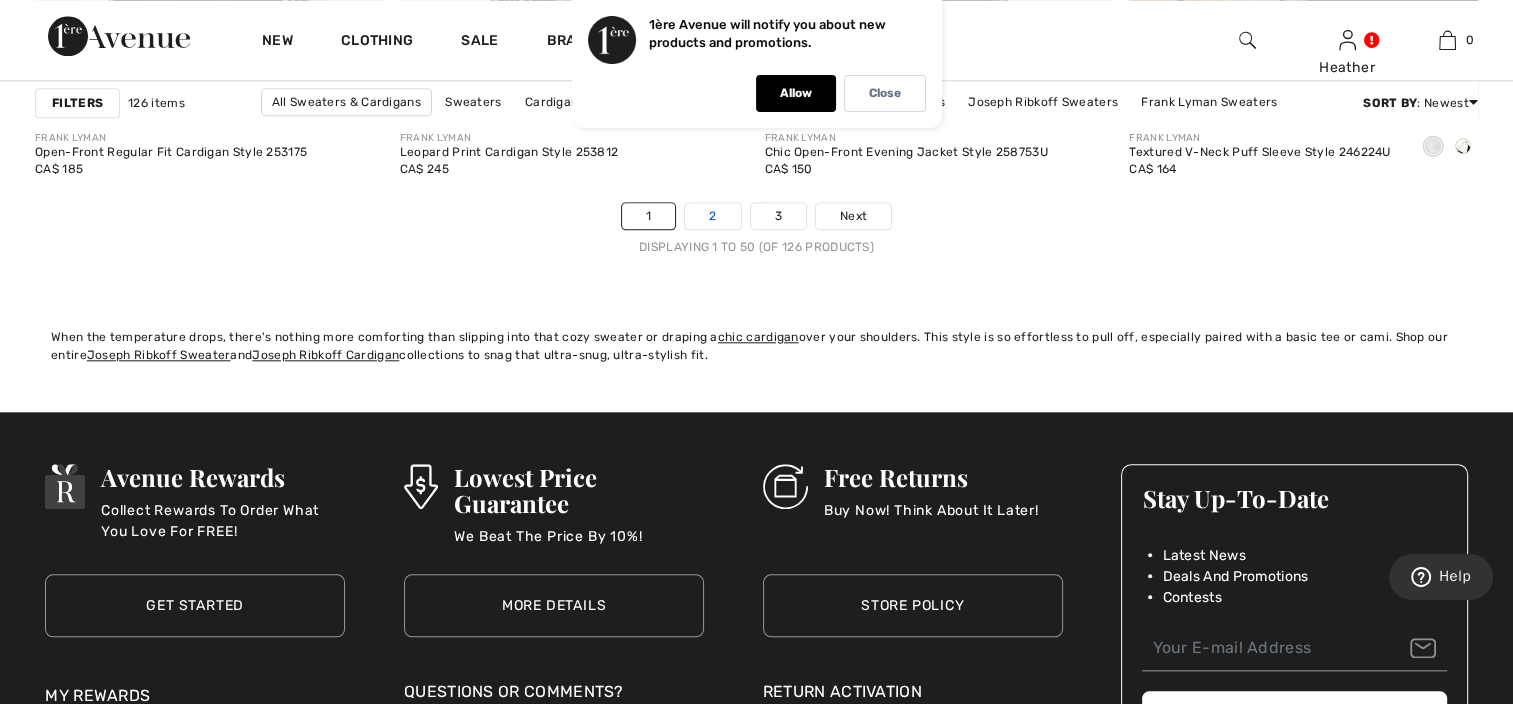 click on "2" at bounding box center (712, 216) 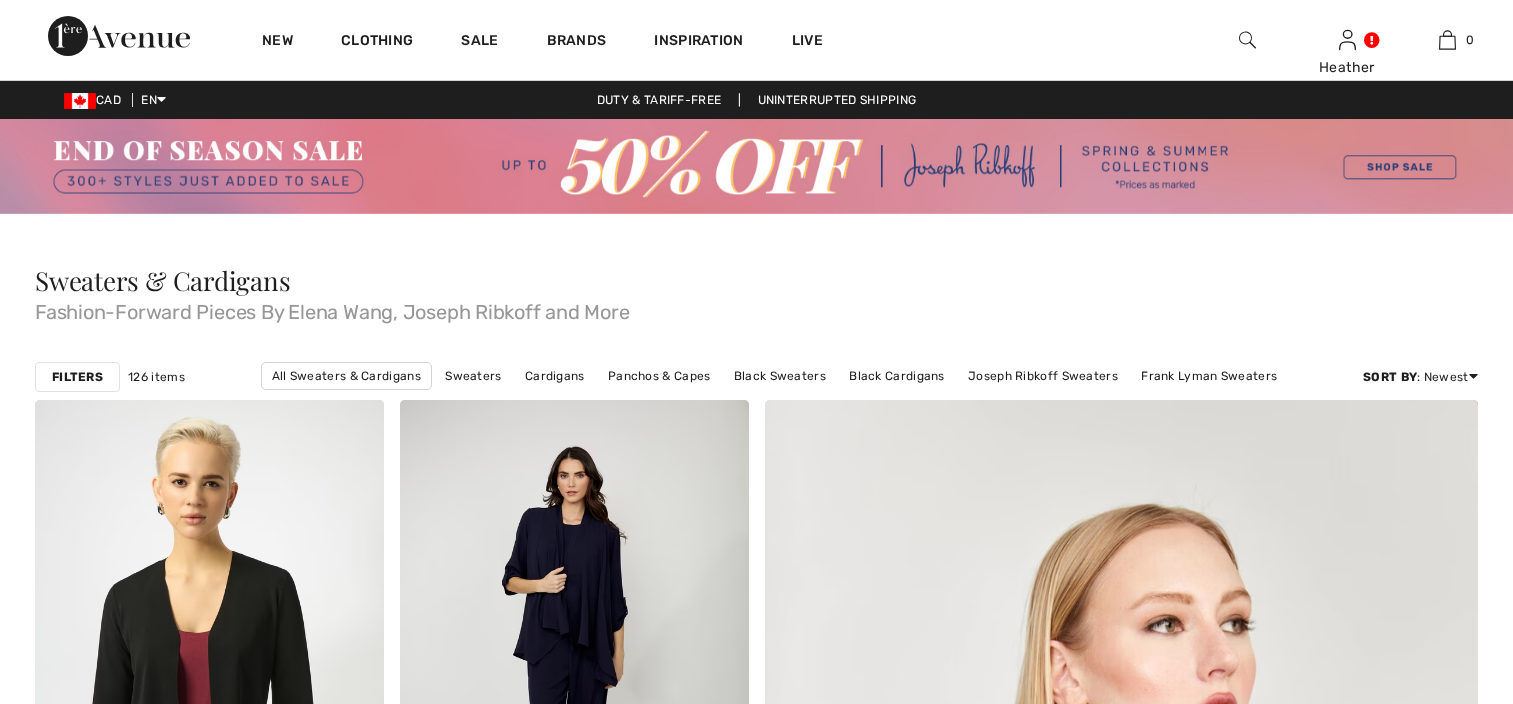 scroll, scrollTop: 0, scrollLeft: 0, axis: both 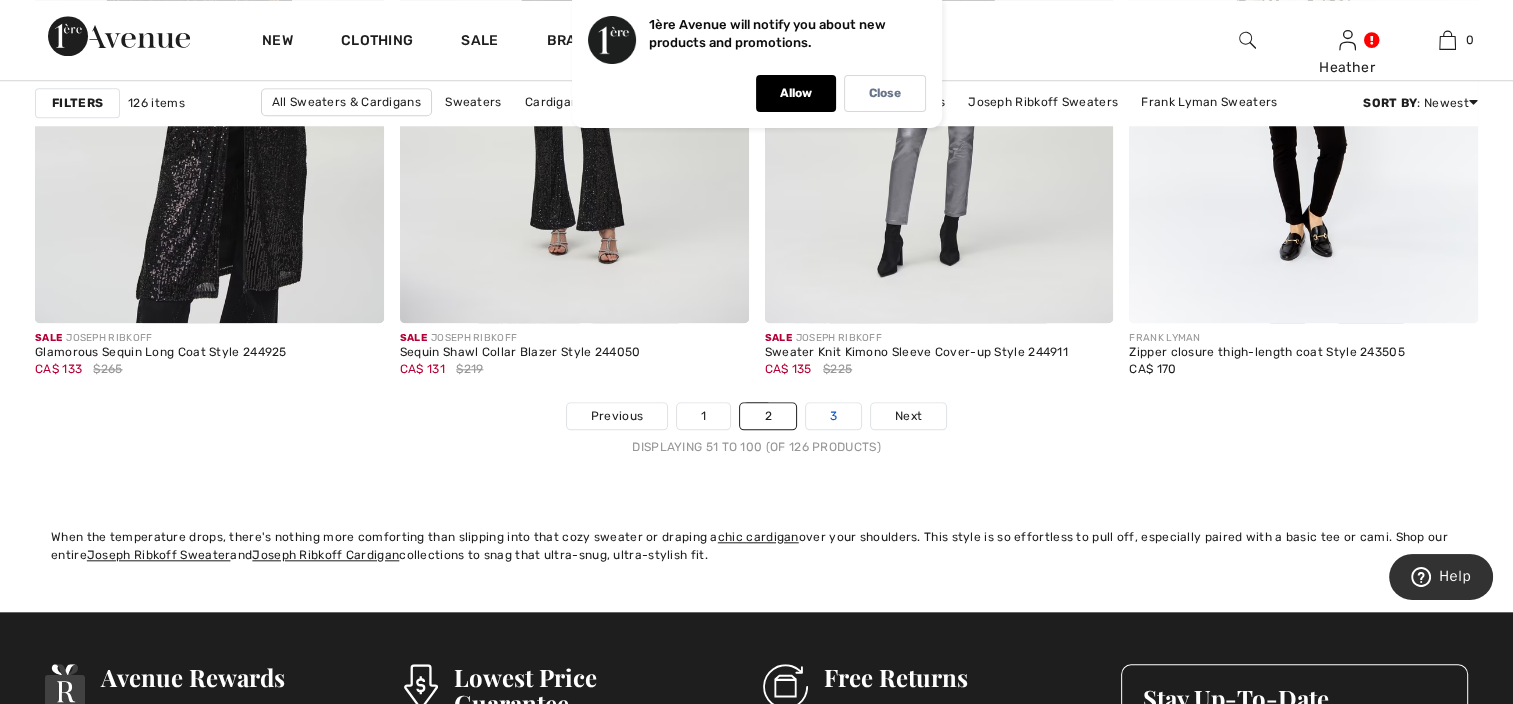 click on "3" at bounding box center [833, 416] 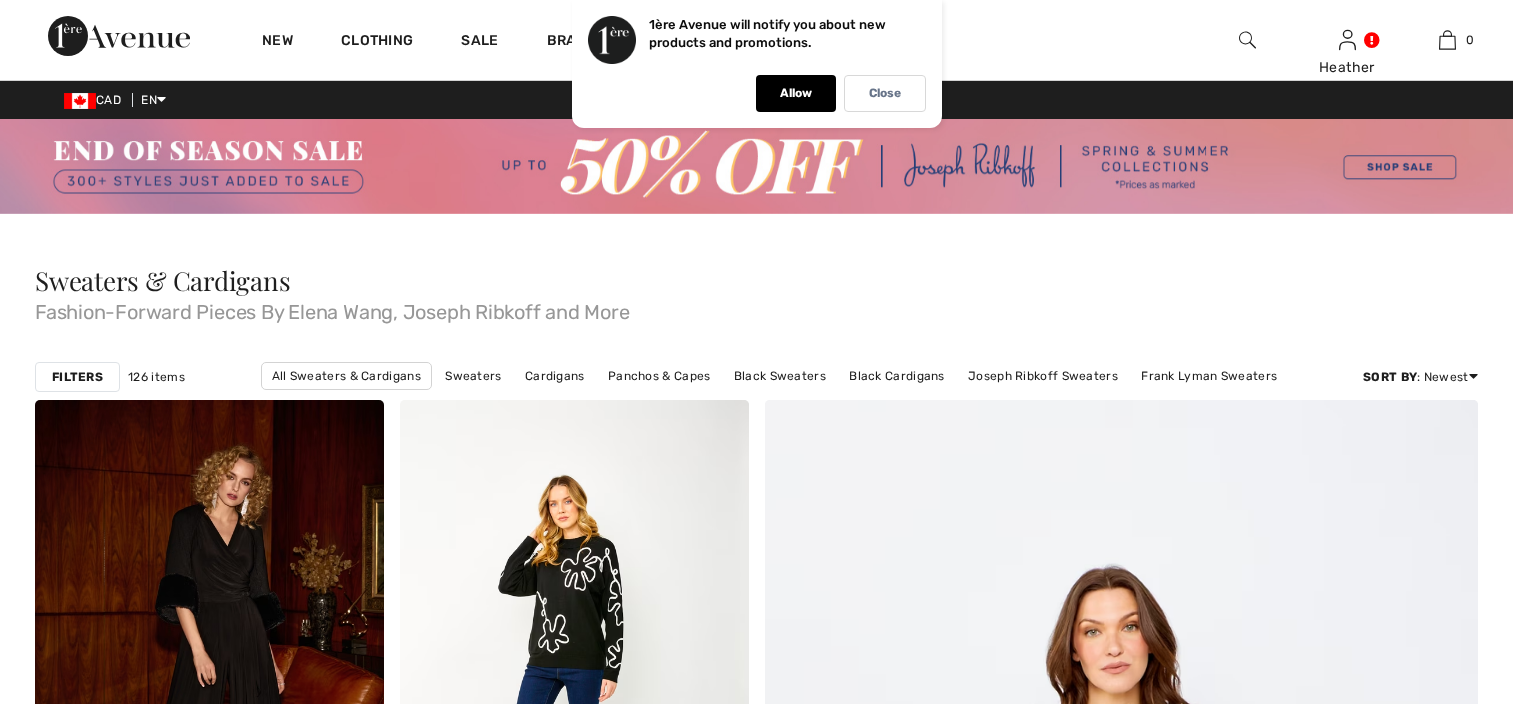 scroll, scrollTop: 0, scrollLeft: 0, axis: both 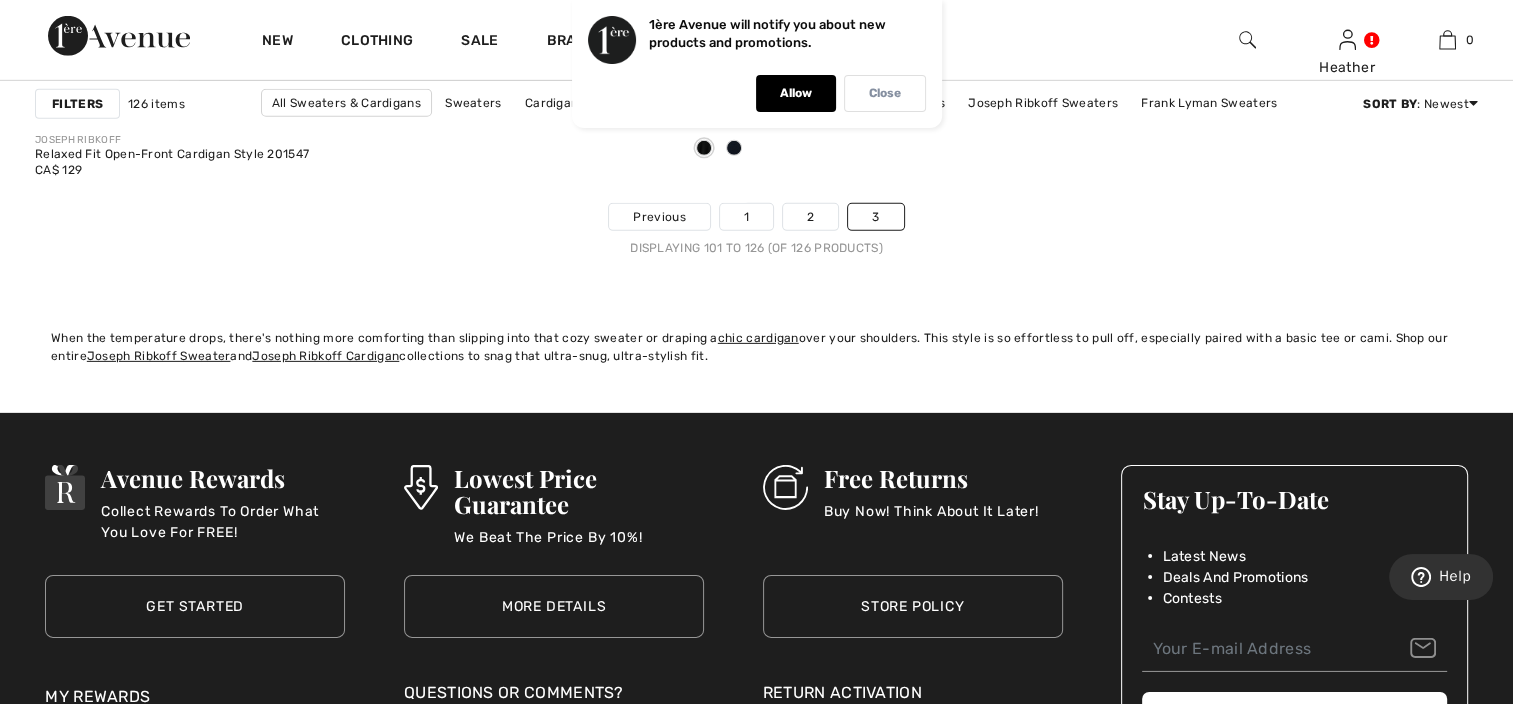 click on "Close" at bounding box center [885, 93] 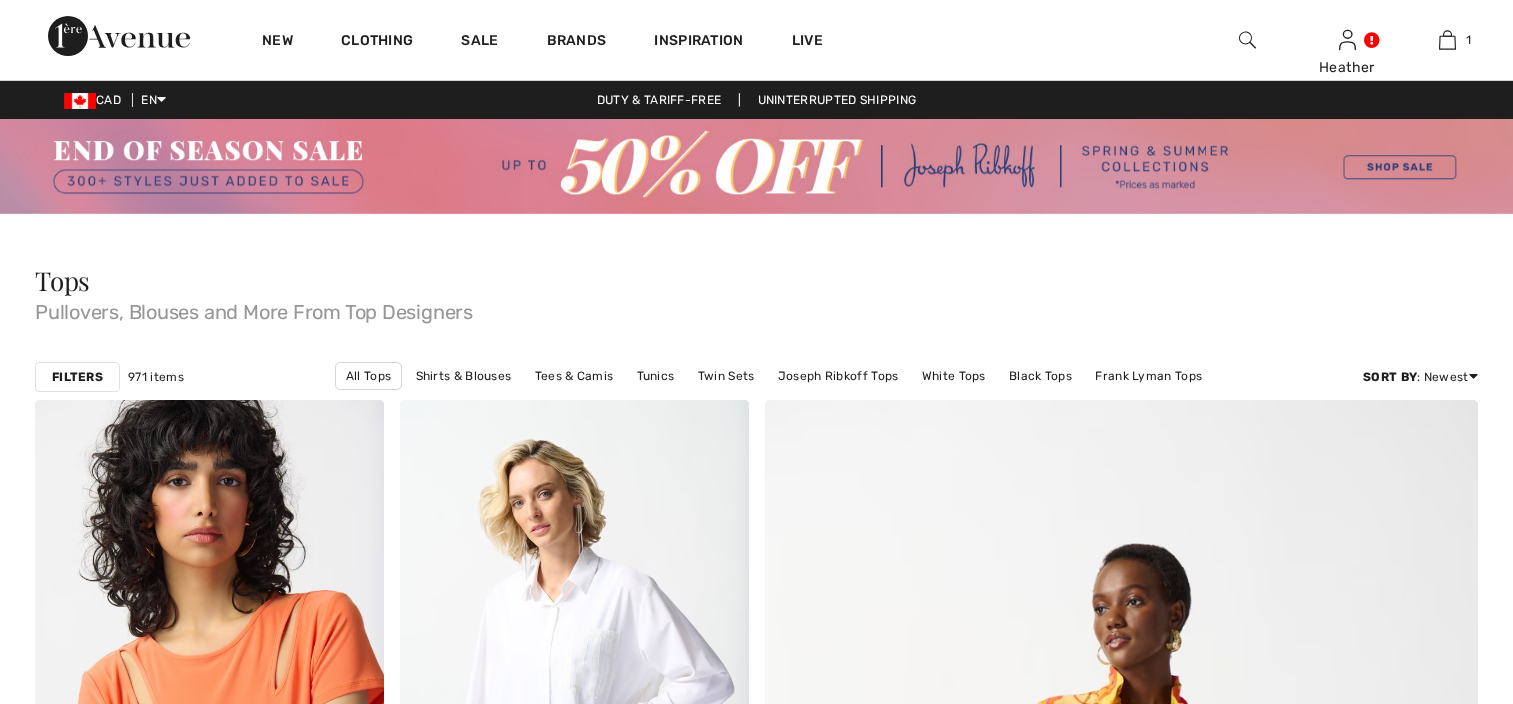 scroll, scrollTop: 9321, scrollLeft: 0, axis: vertical 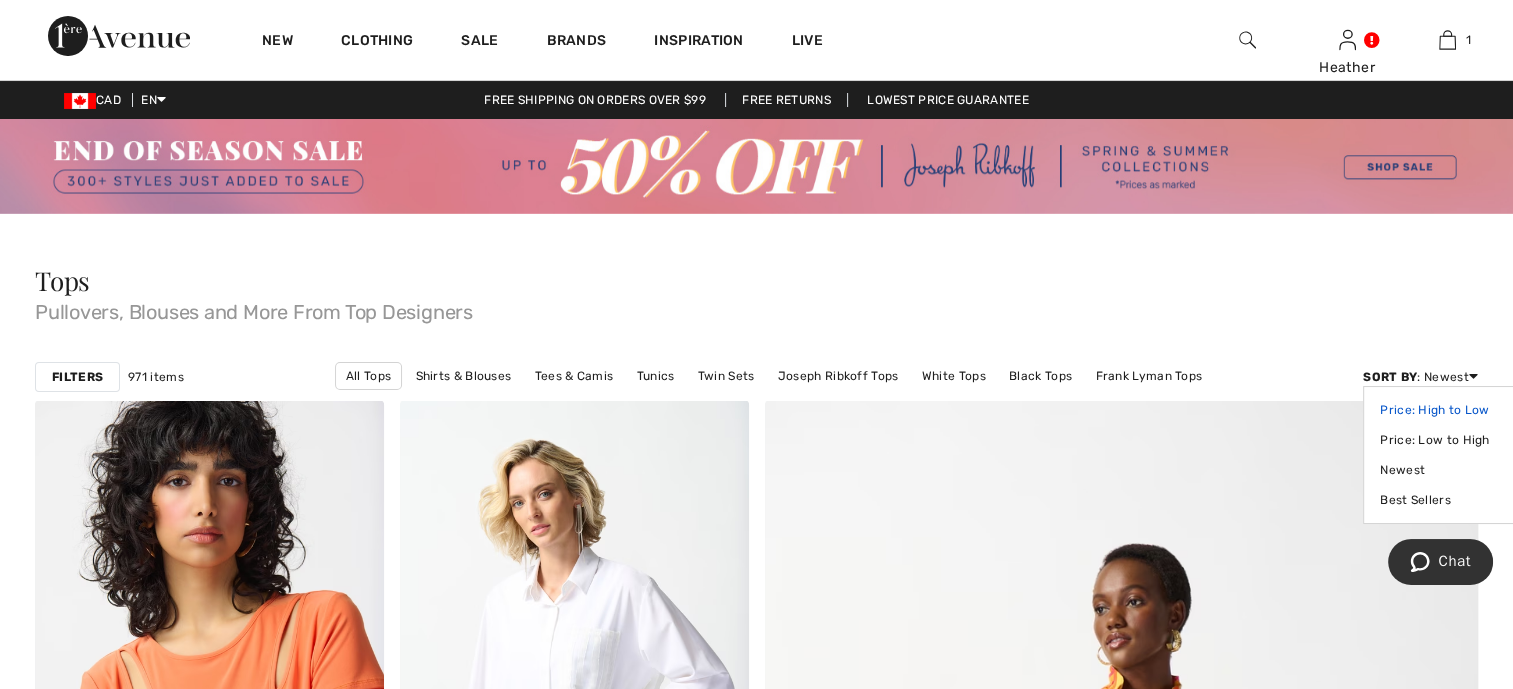 click on "Price: High to Low" at bounding box center [1443, 410] 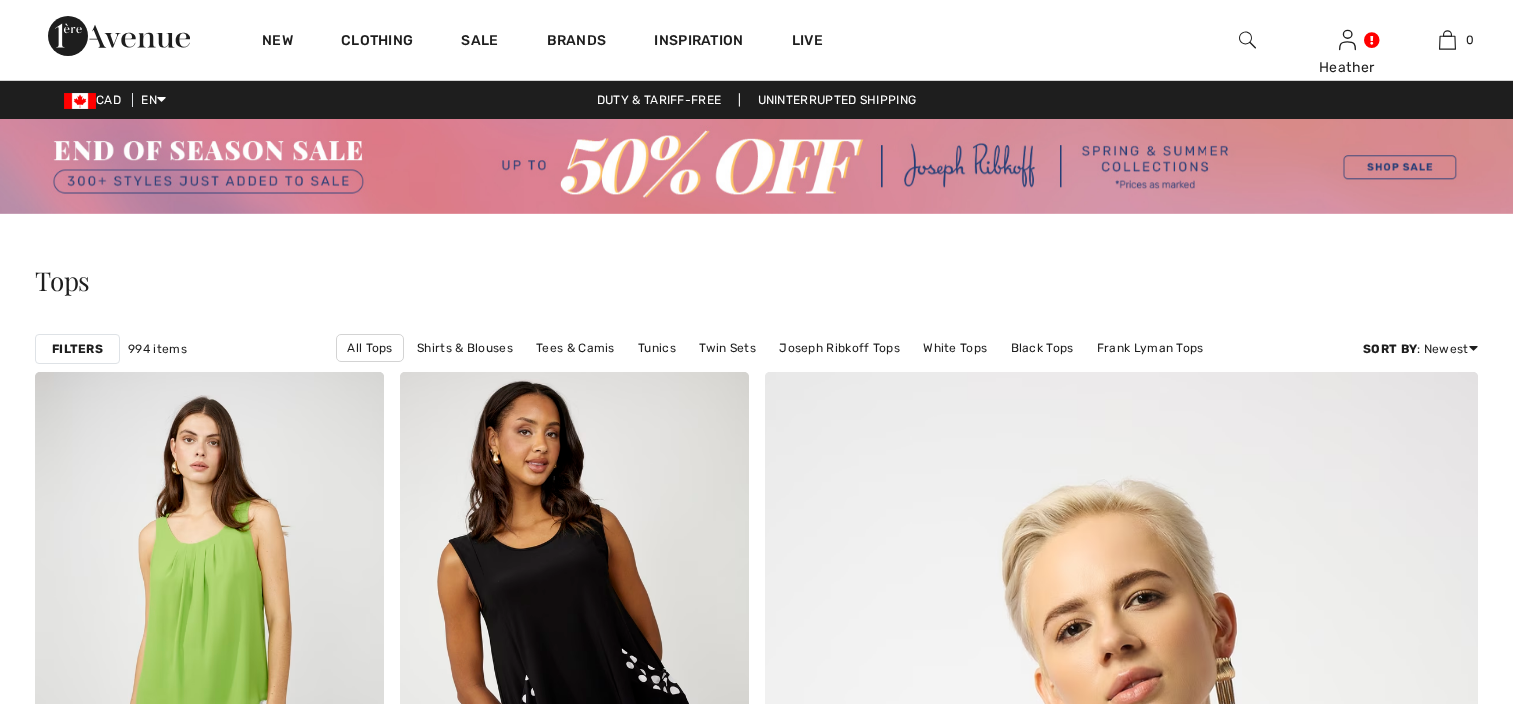 scroll, scrollTop: 0, scrollLeft: 0, axis: both 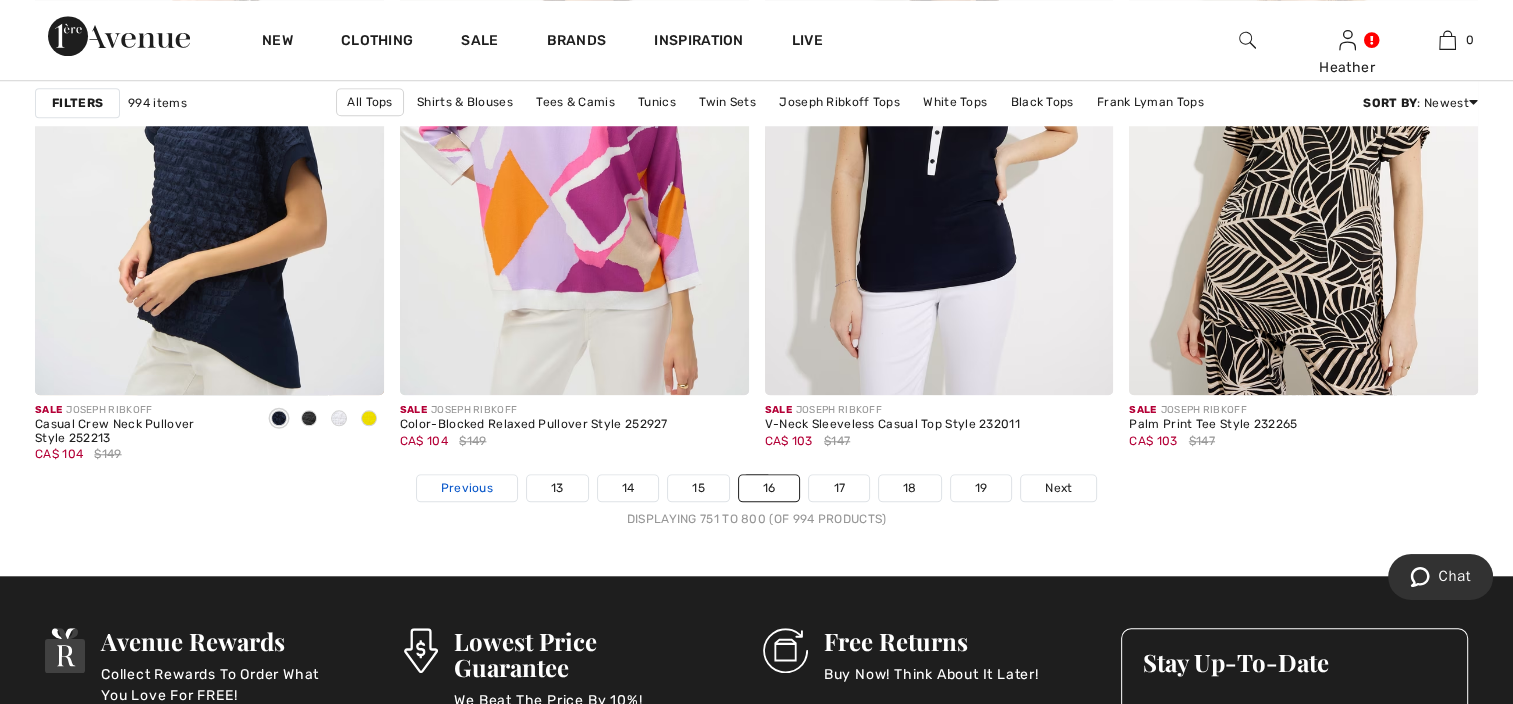click on "Previous" at bounding box center [467, 488] 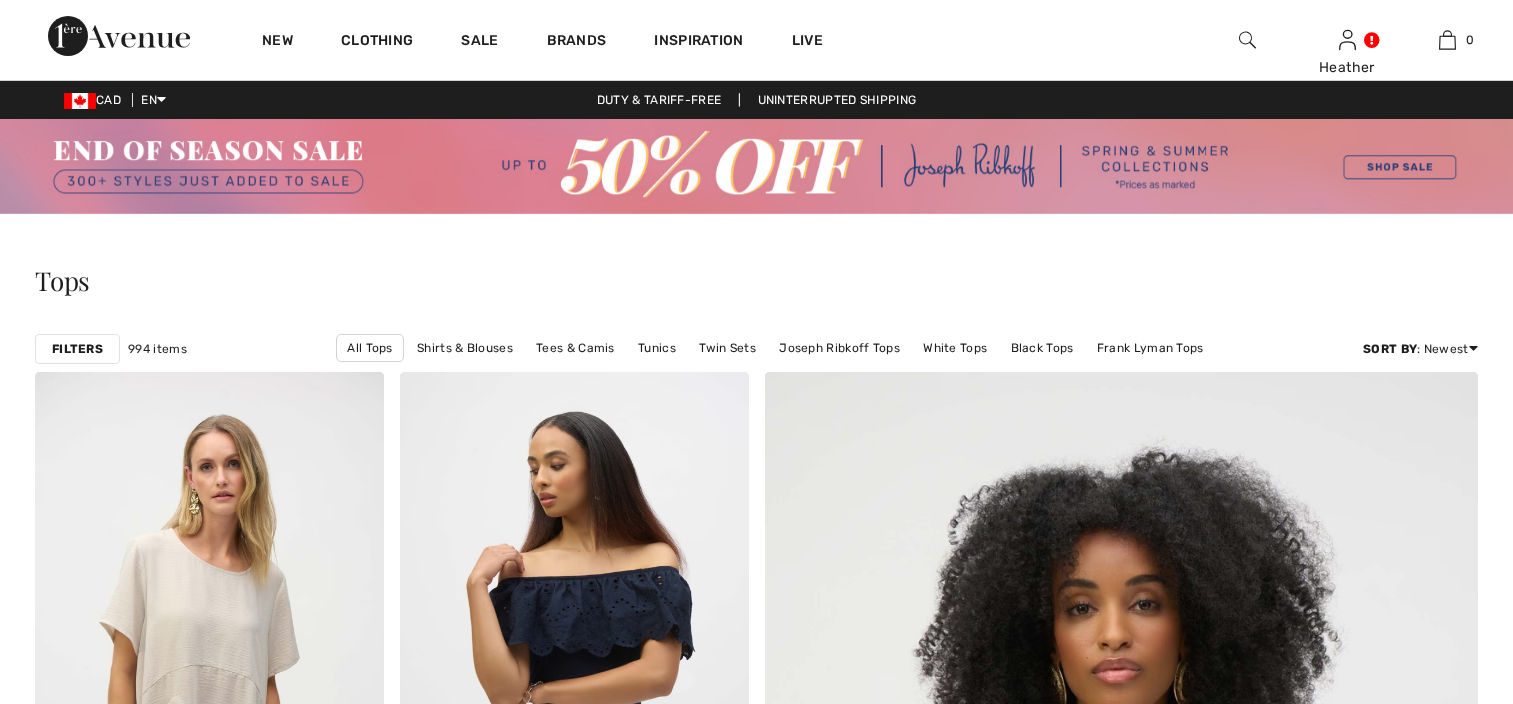 scroll, scrollTop: 0, scrollLeft: 0, axis: both 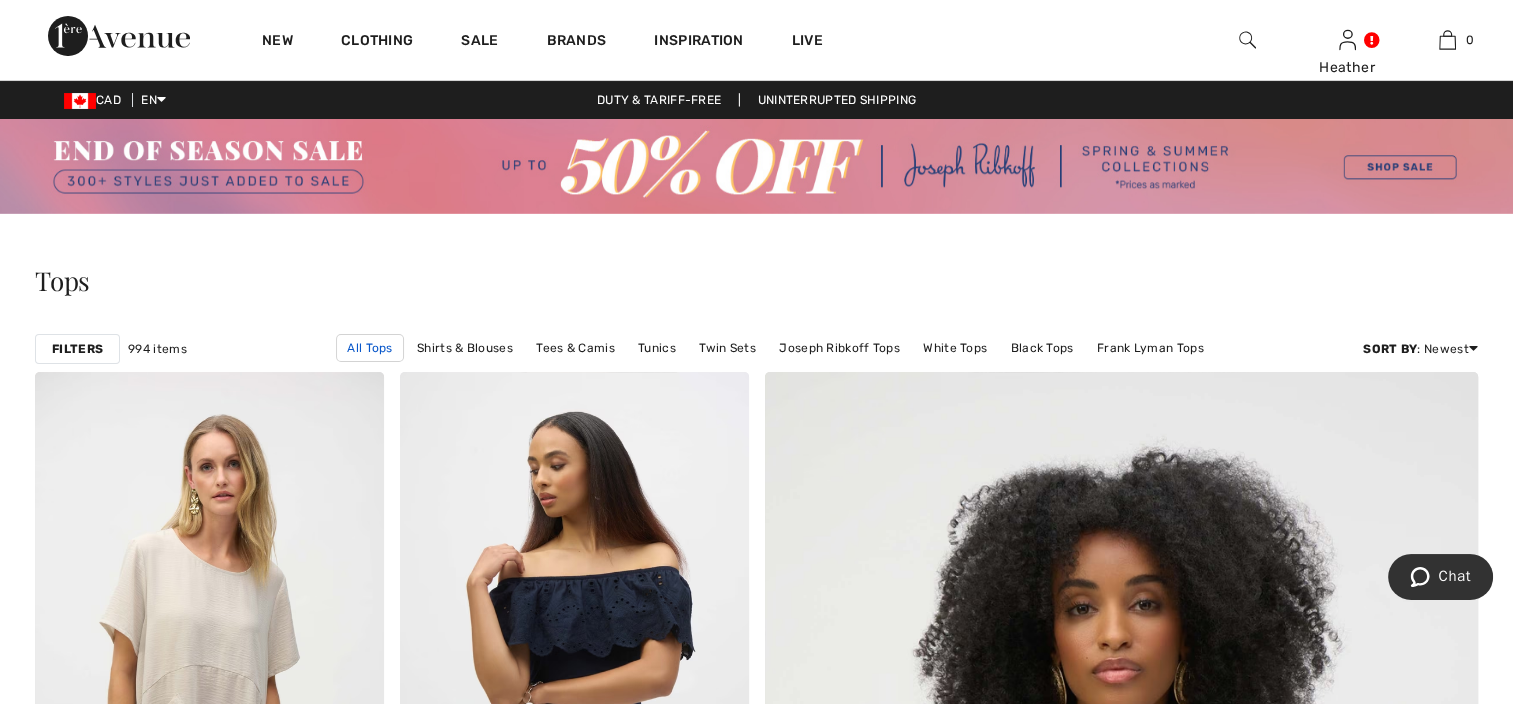 click on "All Tops" at bounding box center (369, 348) 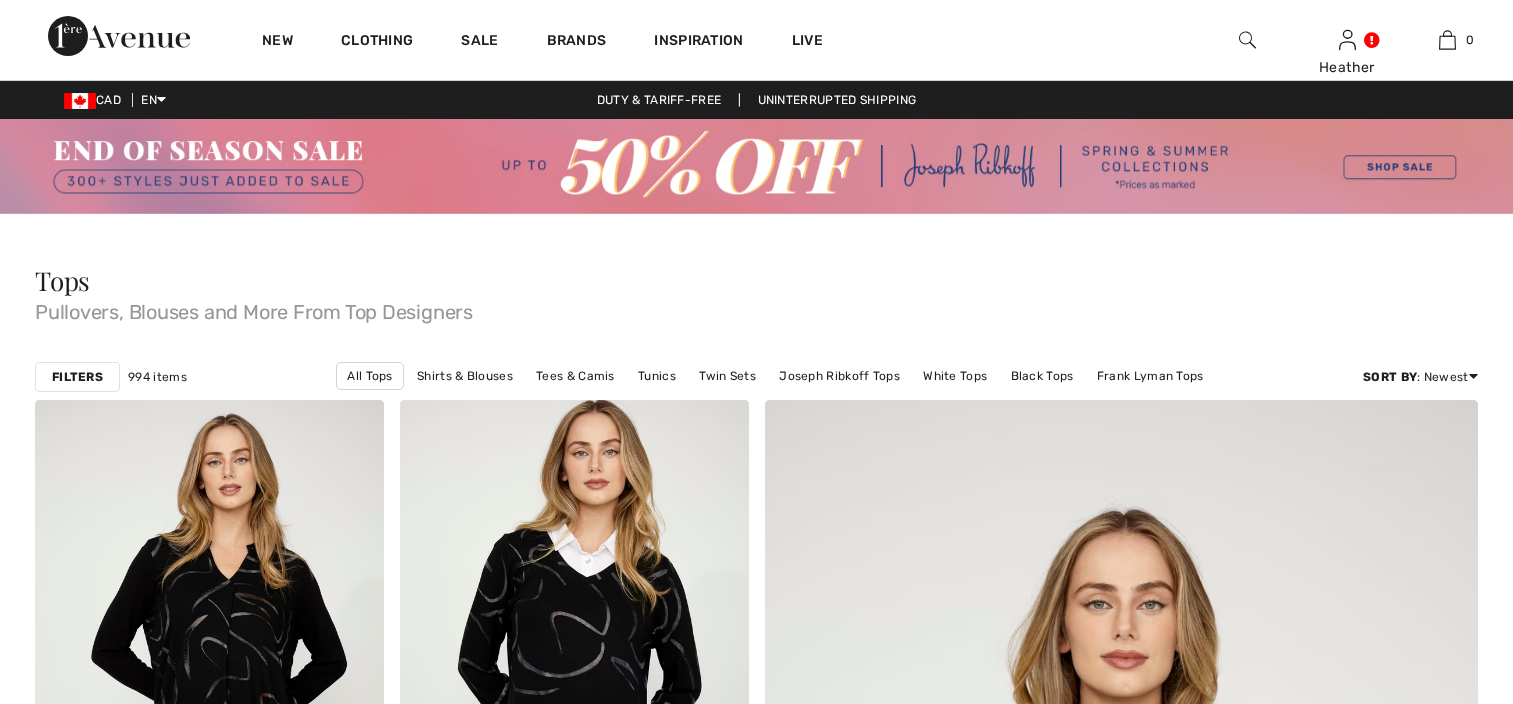 scroll, scrollTop: 0, scrollLeft: 0, axis: both 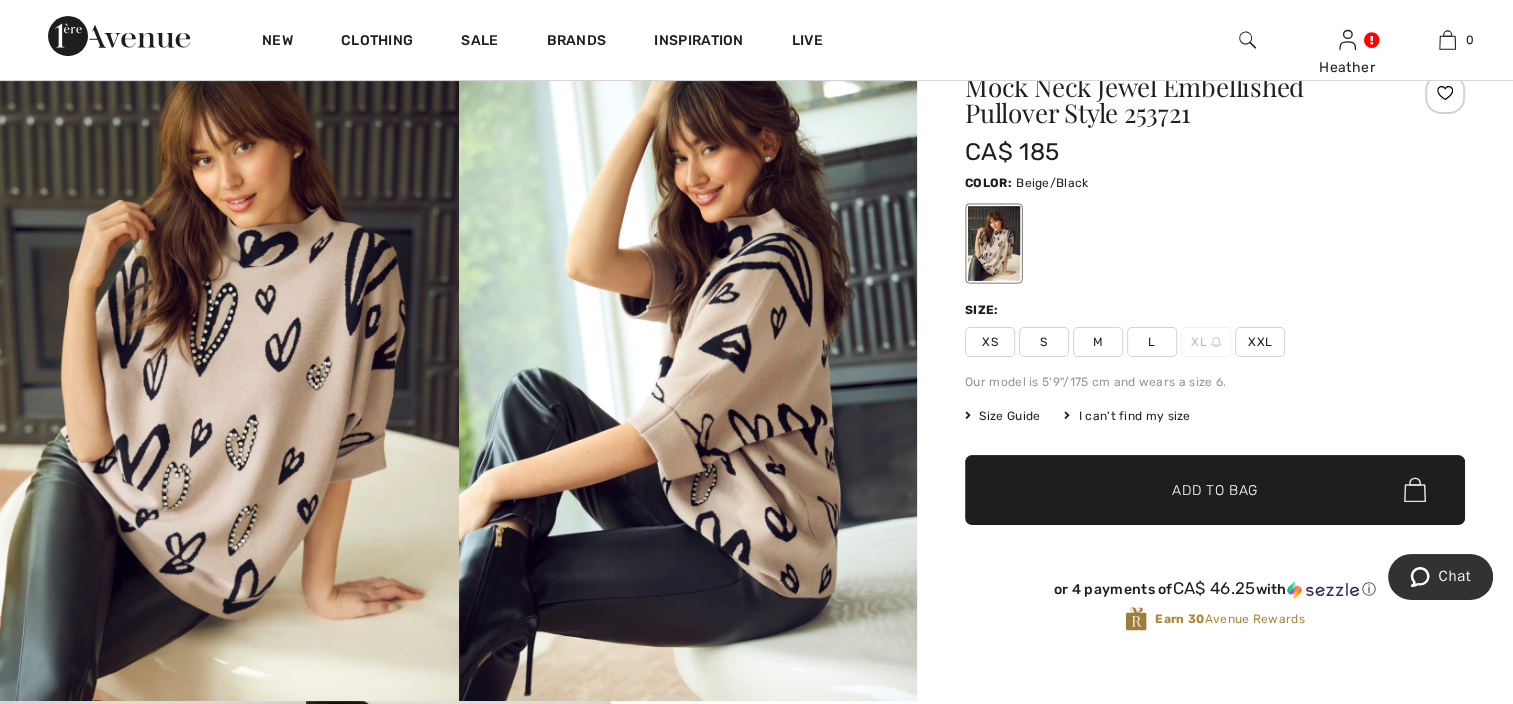 click on "L" at bounding box center [1152, 342] 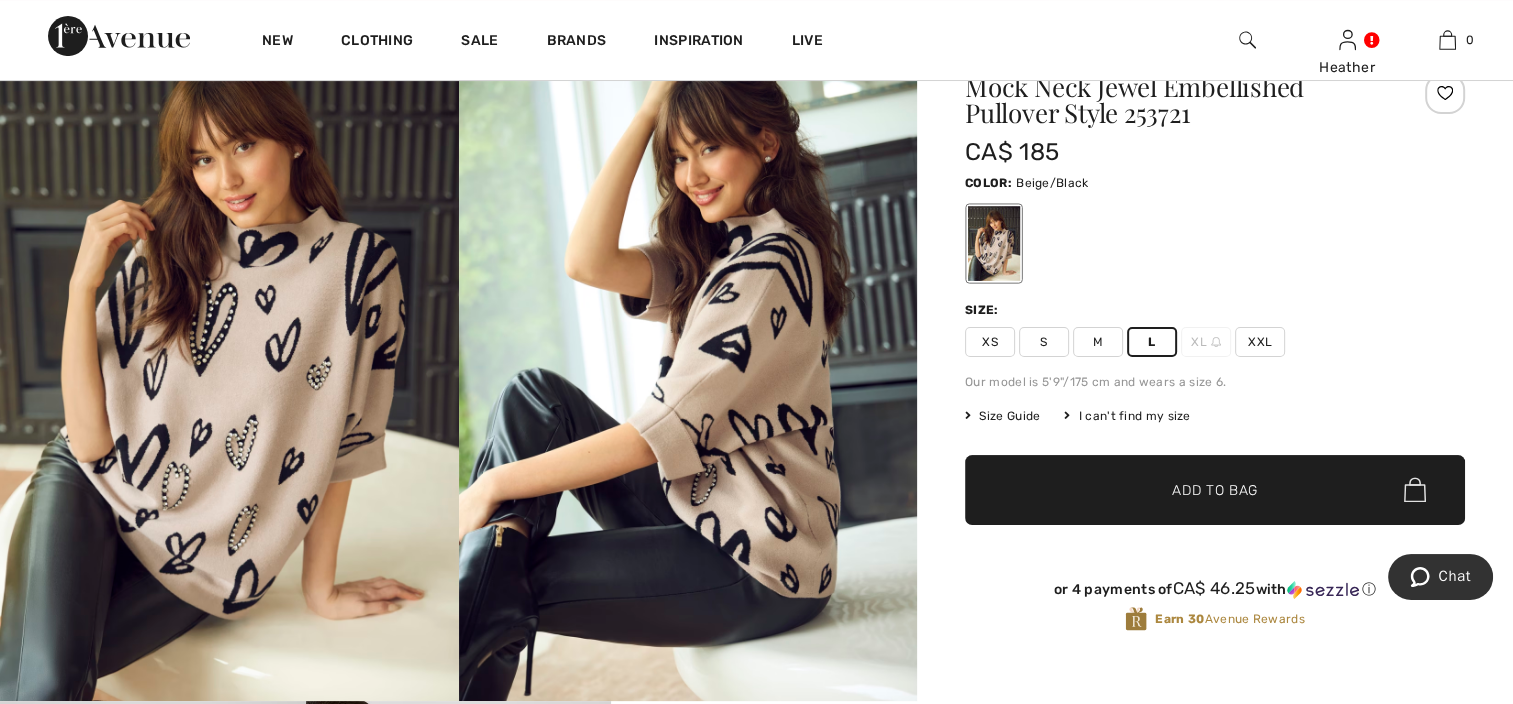 click on "Add to Bag" at bounding box center (1215, 489) 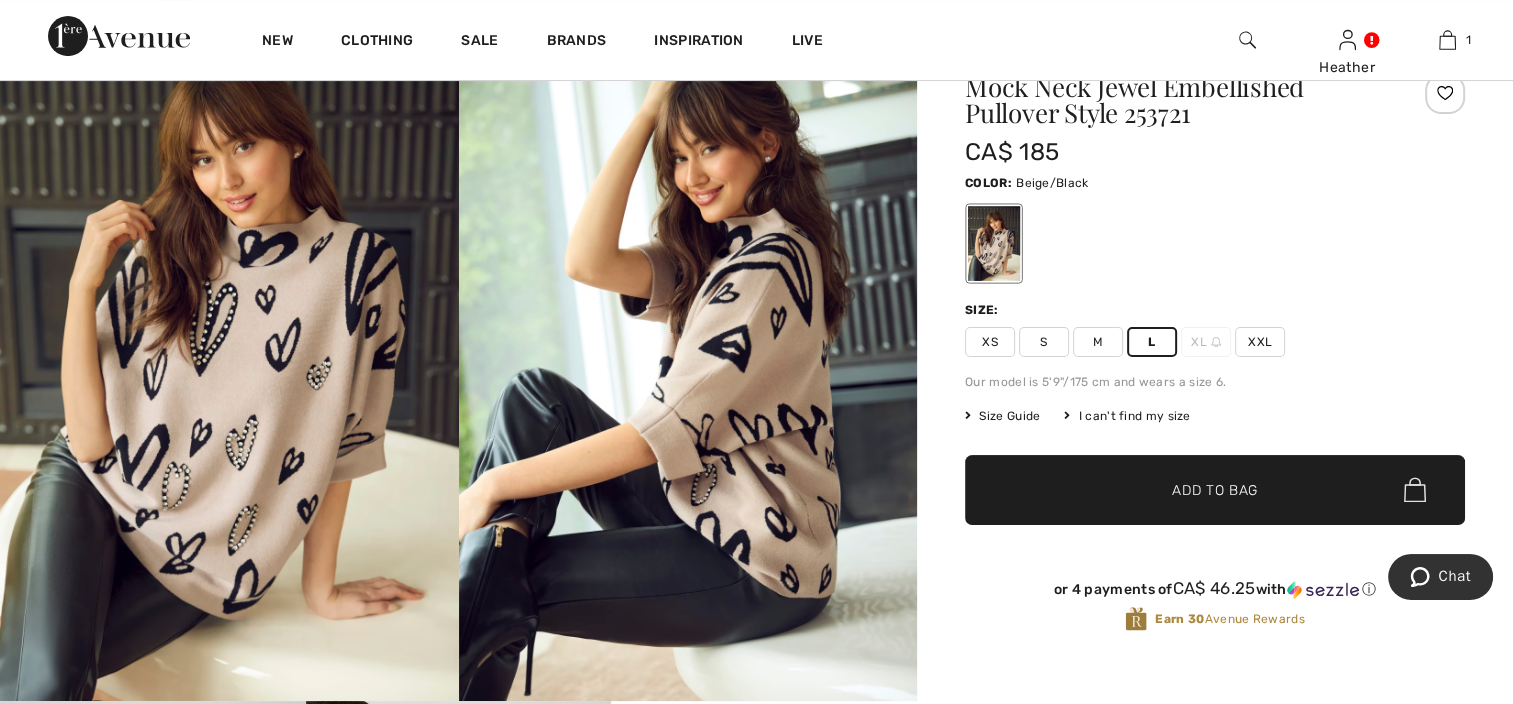 click on "Mock Neck Jewel Embellished Pullover  Style 253721
CA$ 185
Color:
Beige/Black
Size:
XS S M L XL XXL
Our model is 5'9"/175 cm and wears a size 6.
Size Guide
I can't find my size
Select Size
XS
S
M
L
XL - Sold Out
XXL
✔ Added to Bag
Add to Bag
or 4 payments of  CA$ 46.25  with    ⓘ Earn 30  Avenue Rewards" at bounding box center (1215, 369) 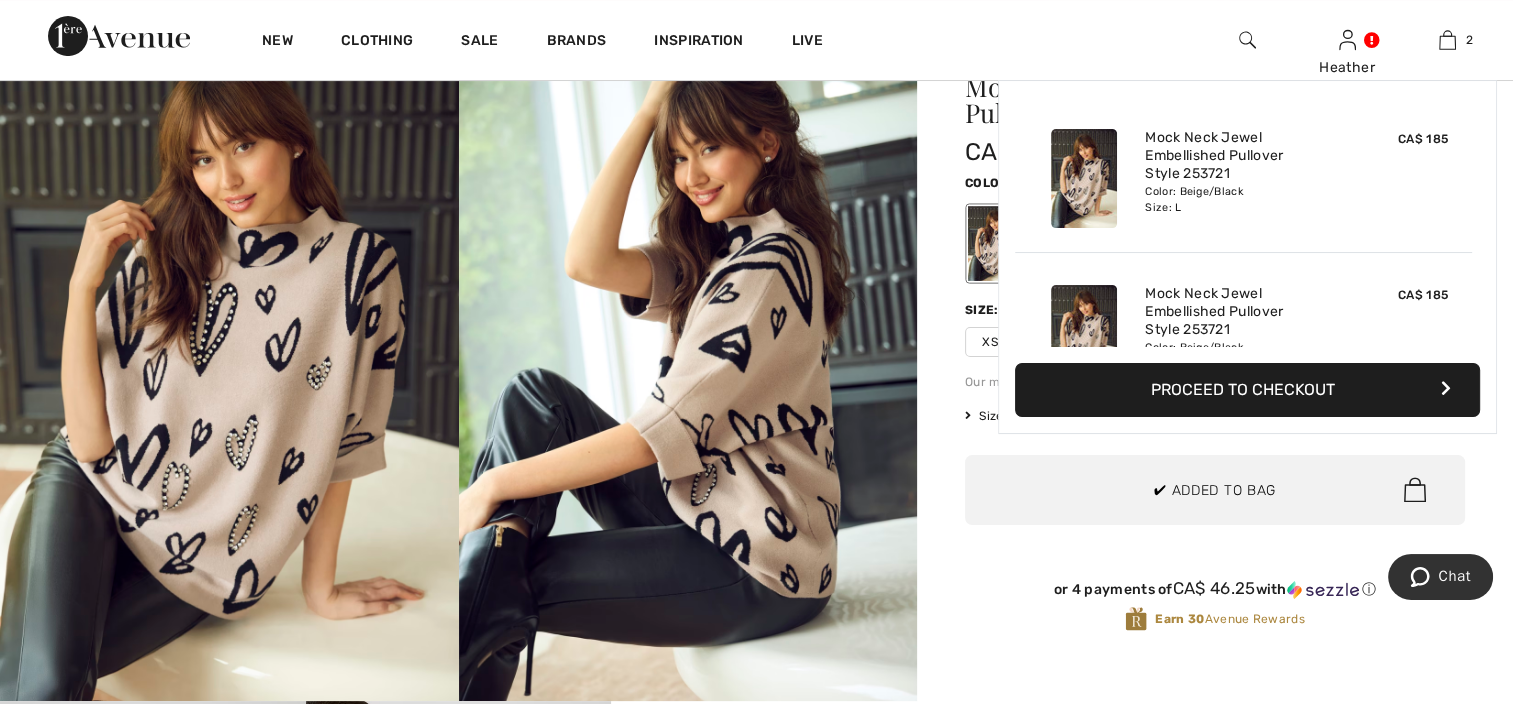 scroll, scrollTop: 61, scrollLeft: 0, axis: vertical 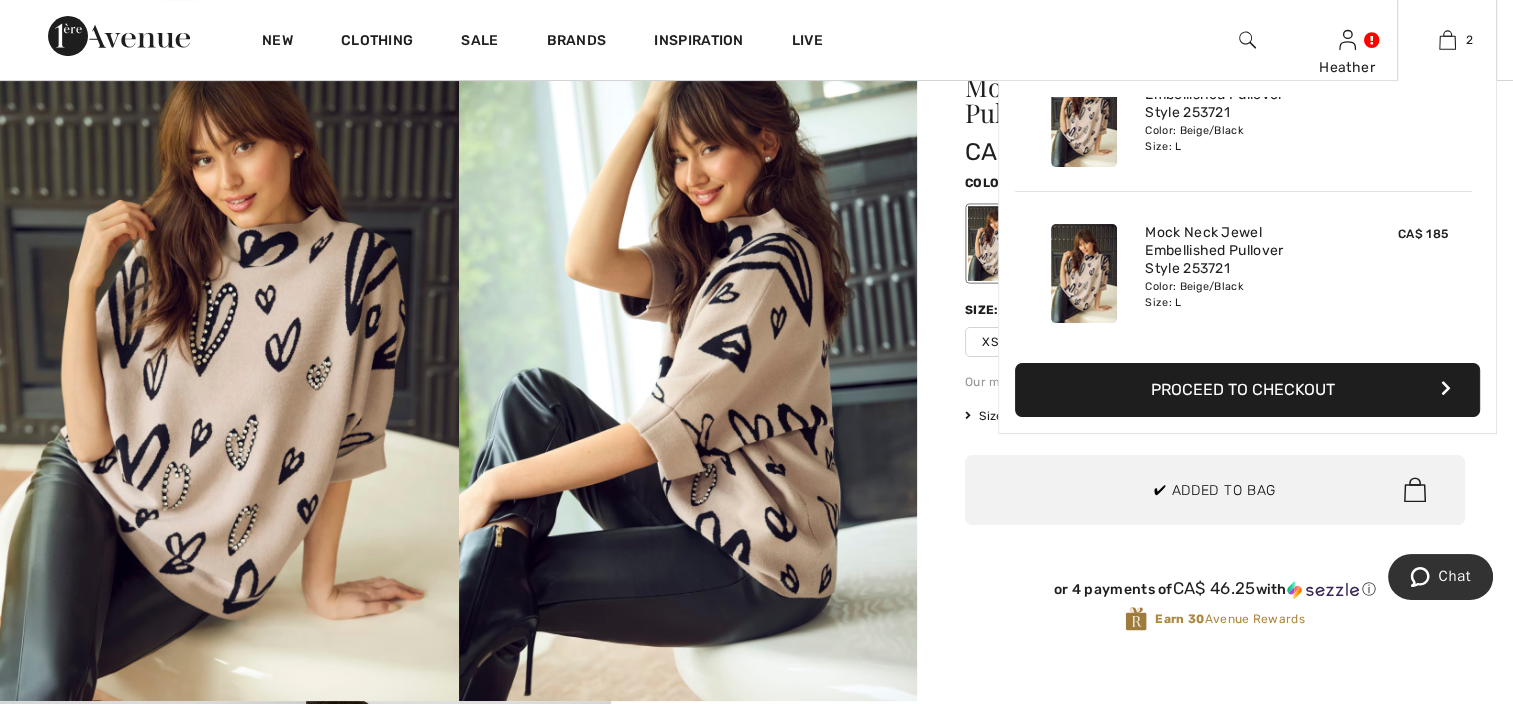 click on "Proceed to Checkout" at bounding box center (1247, 390) 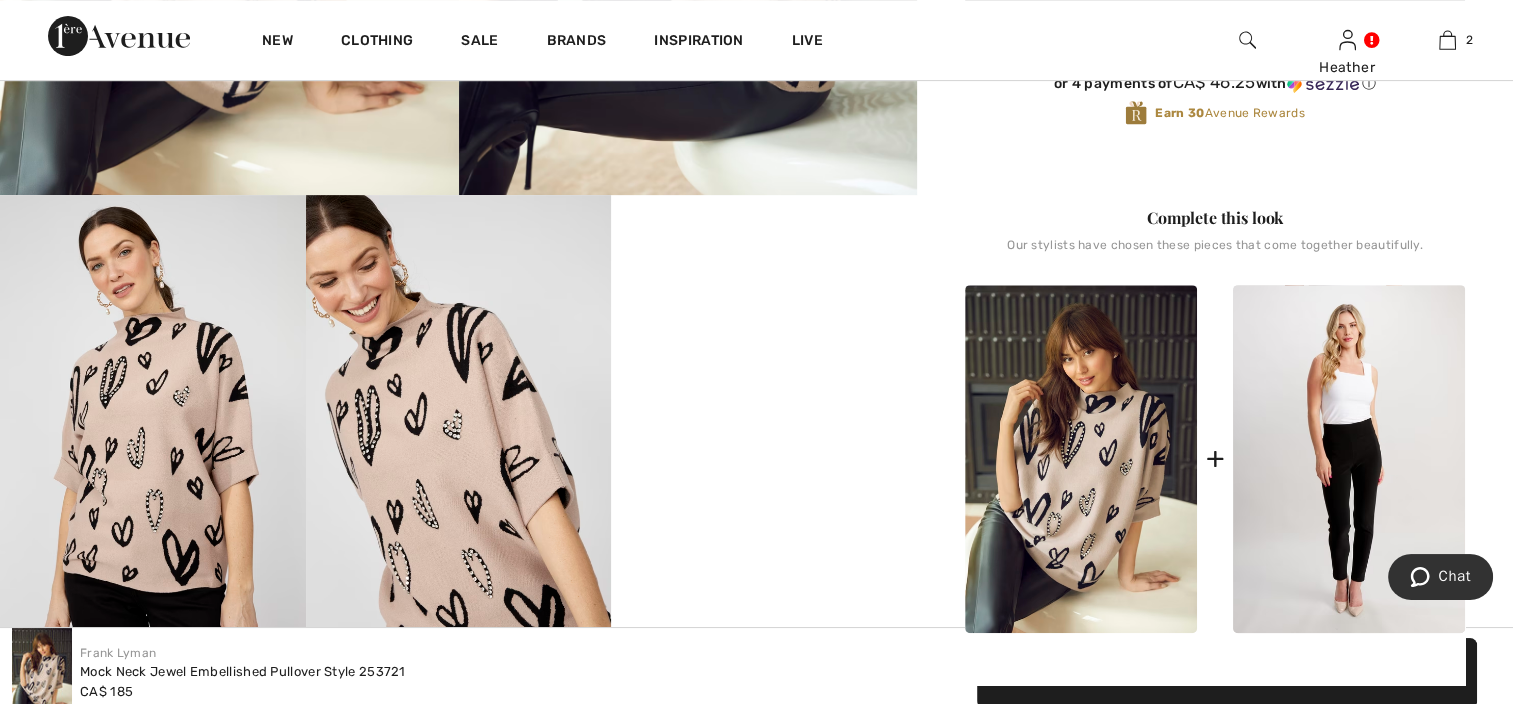 scroll, scrollTop: 800, scrollLeft: 0, axis: vertical 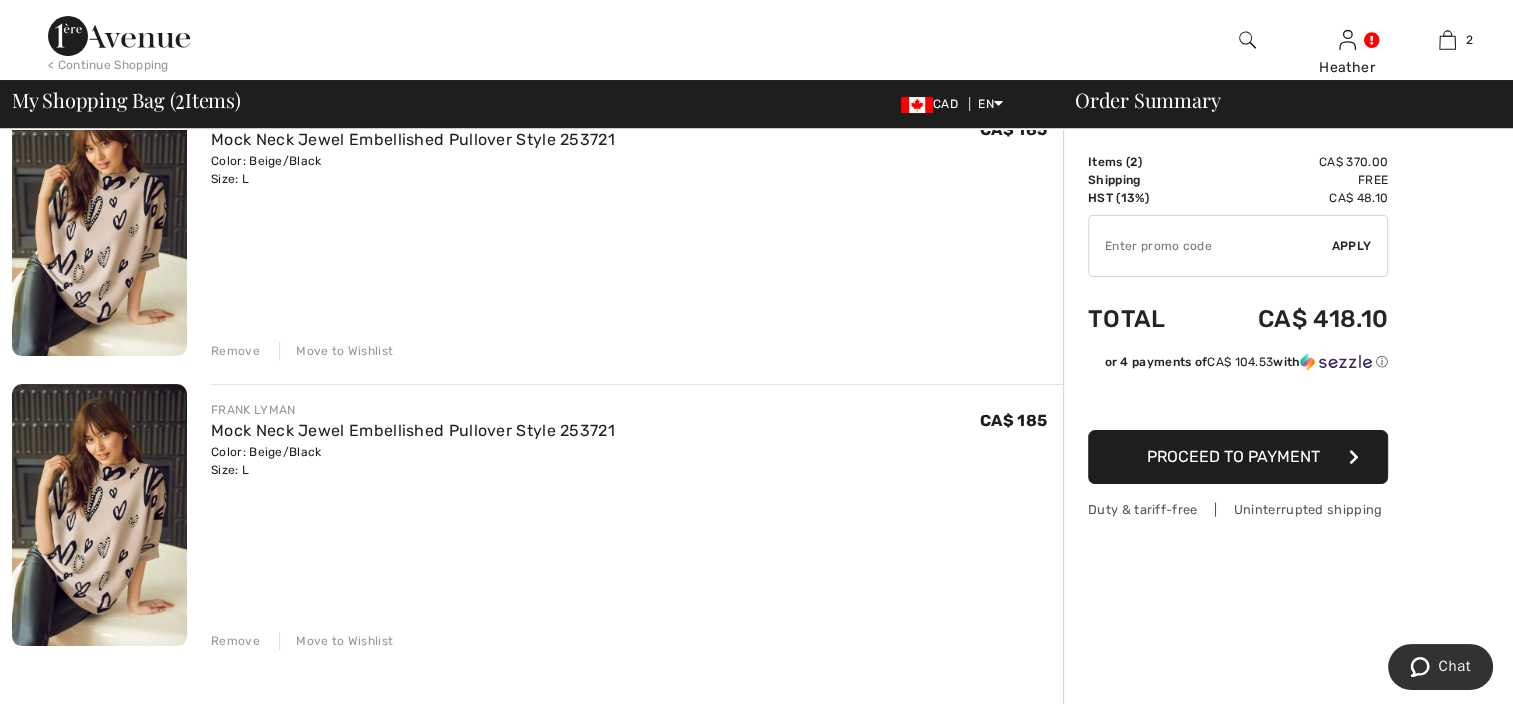 click on "Remove" at bounding box center (235, 351) 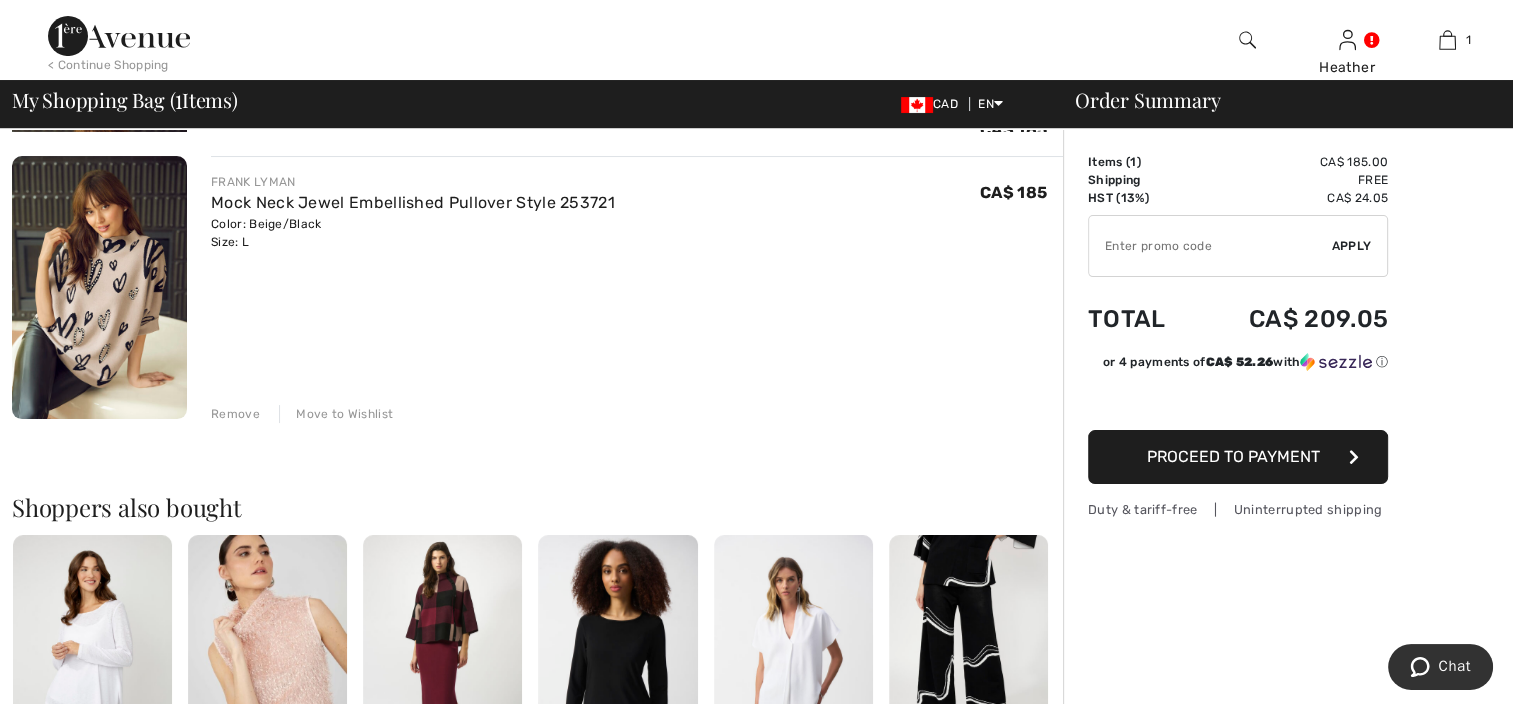 scroll, scrollTop: 172, scrollLeft: 0, axis: vertical 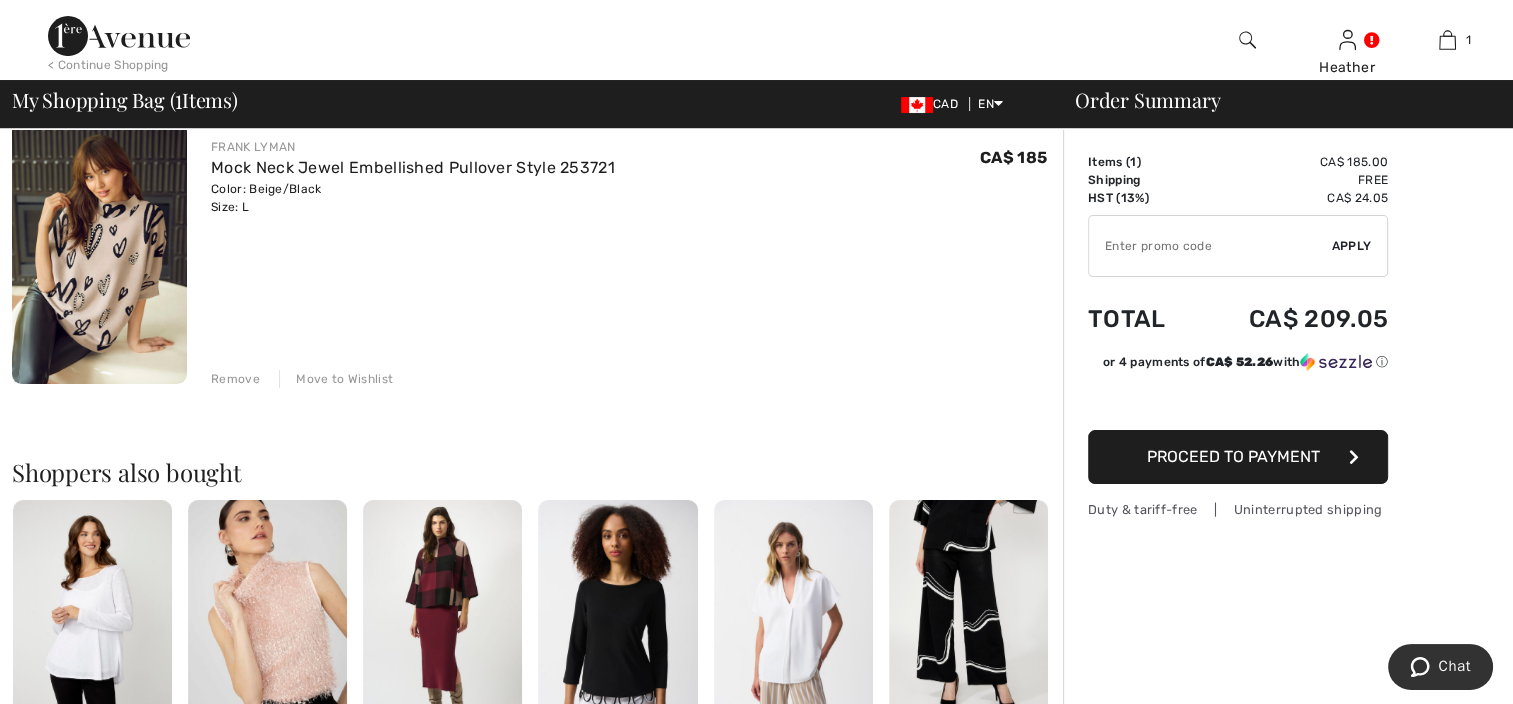 click on "Proceed to Payment" at bounding box center (1238, 457) 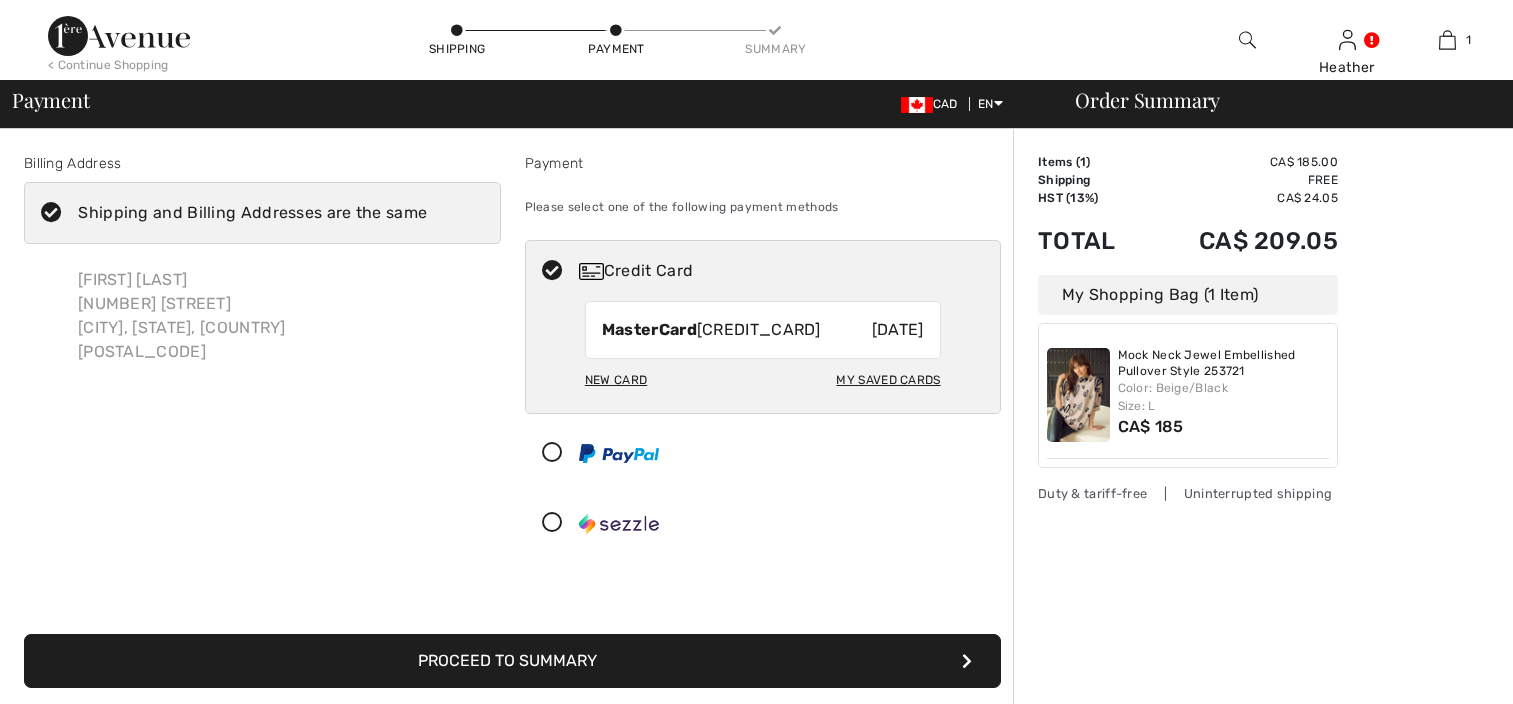 scroll, scrollTop: 0, scrollLeft: 0, axis: both 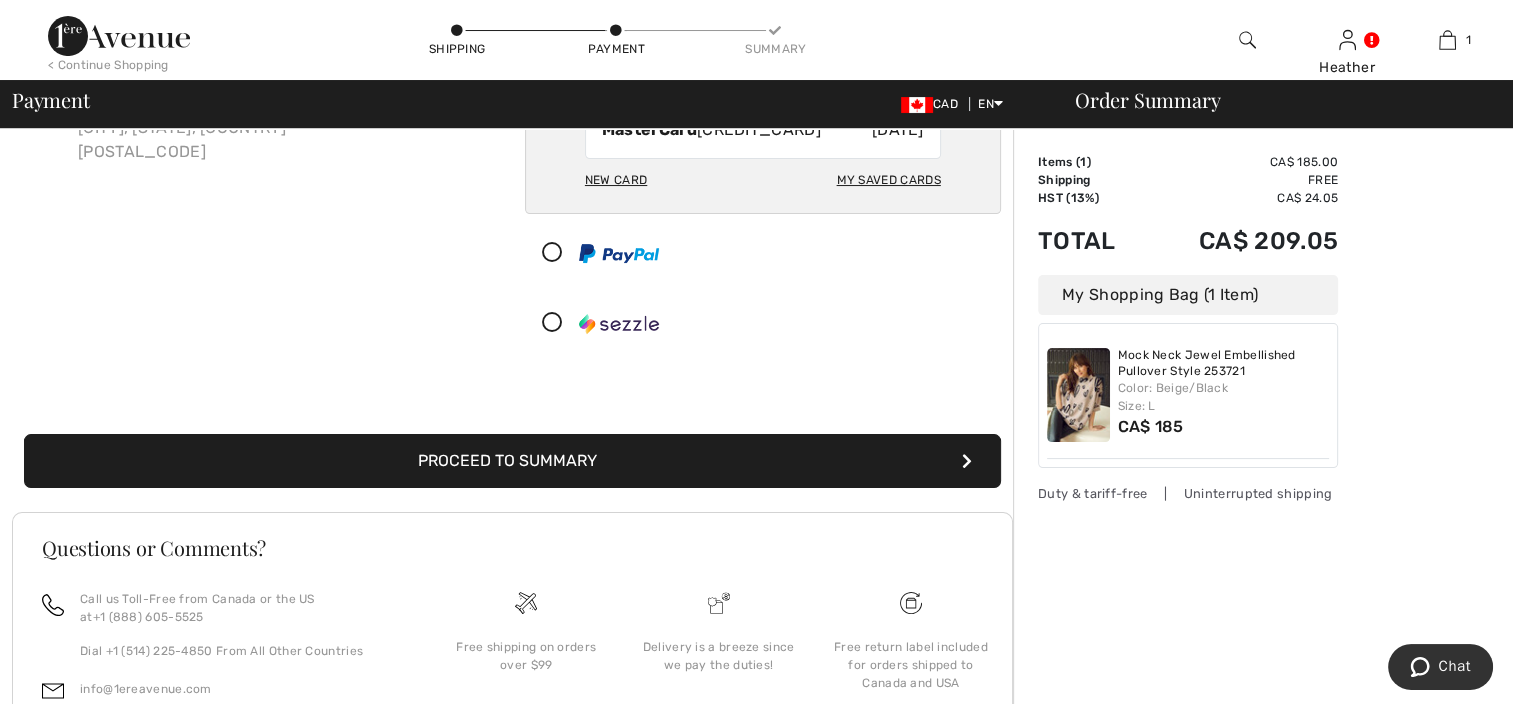 click on "Proceed to Summary" at bounding box center (512, 461) 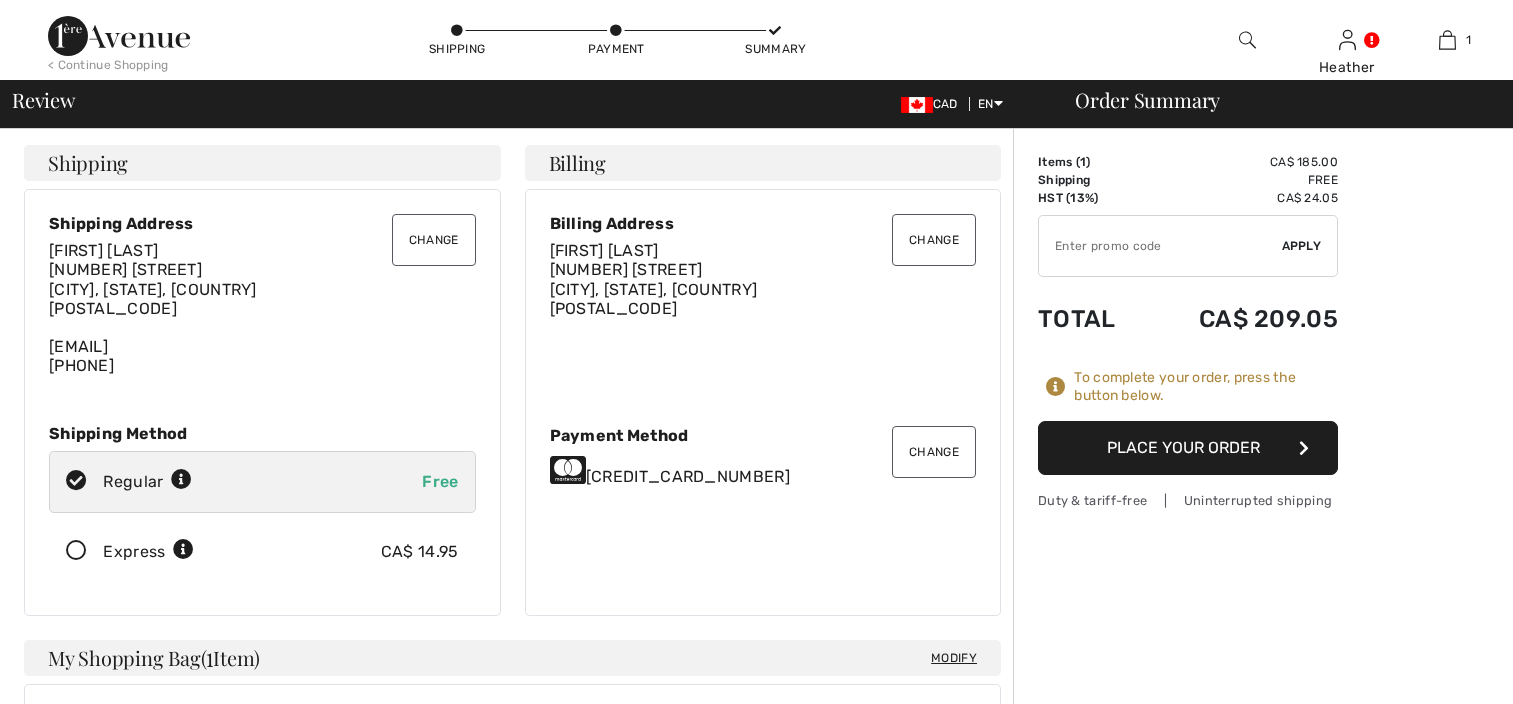 scroll, scrollTop: 0, scrollLeft: 0, axis: both 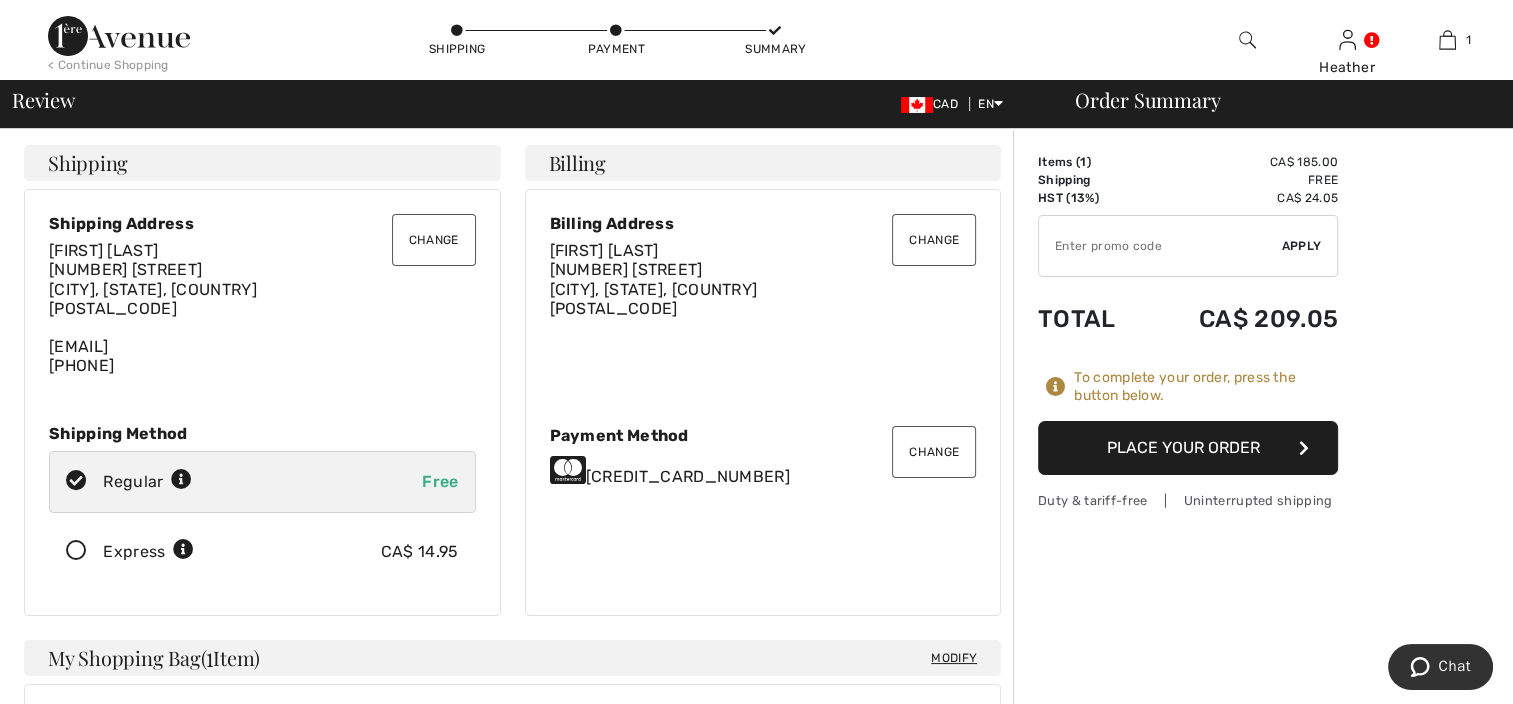 click on "Place Your Order" at bounding box center [1188, 448] 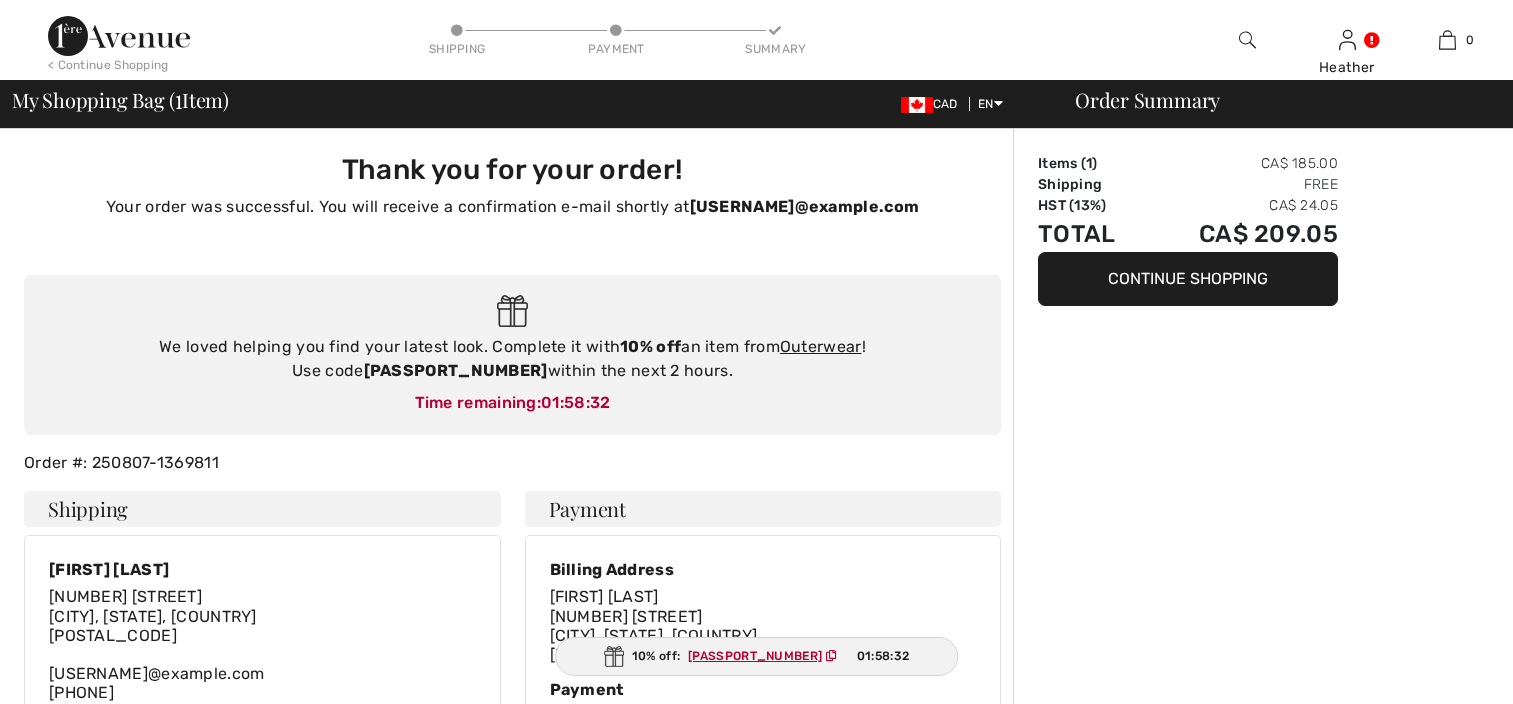 scroll, scrollTop: 0, scrollLeft: 0, axis: both 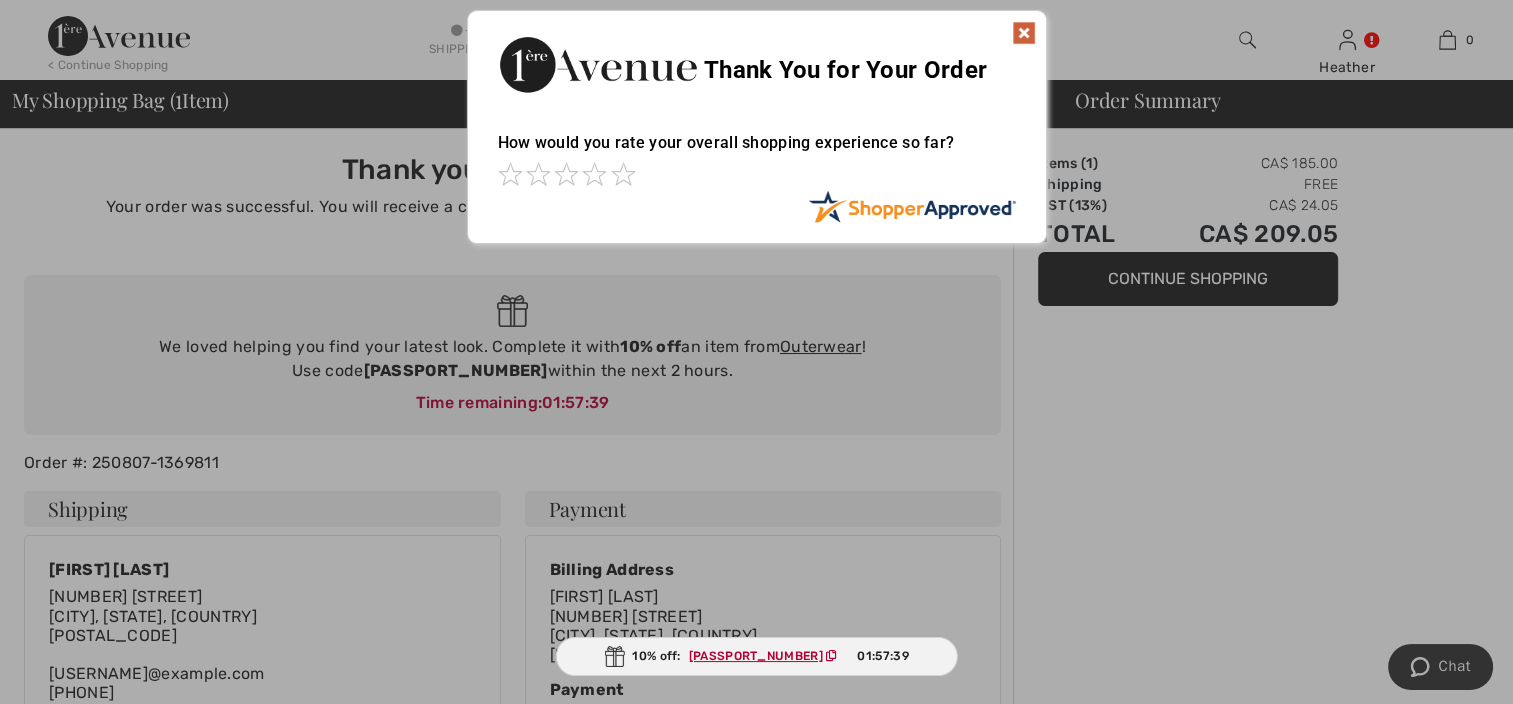 click at bounding box center [1024, 33] 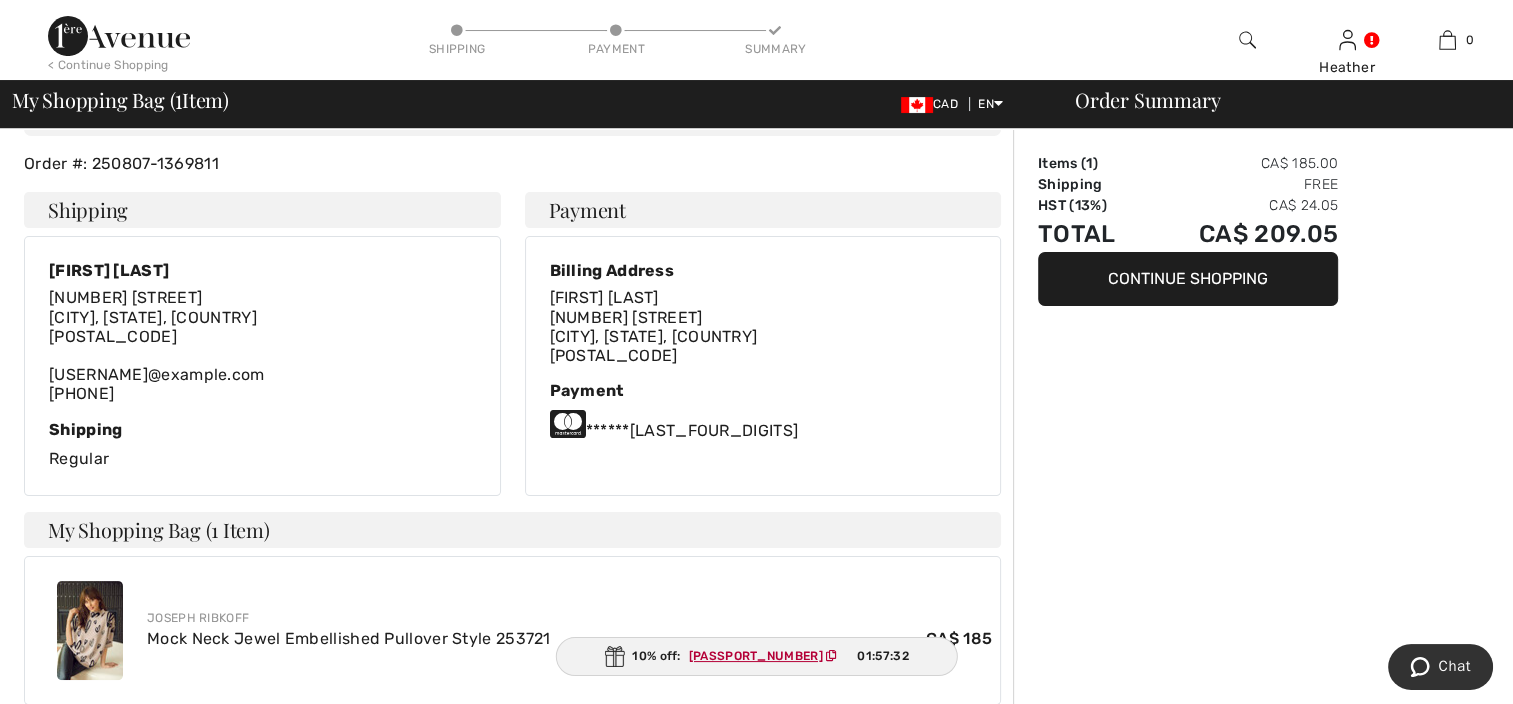 scroll, scrollTop: 300, scrollLeft: 0, axis: vertical 